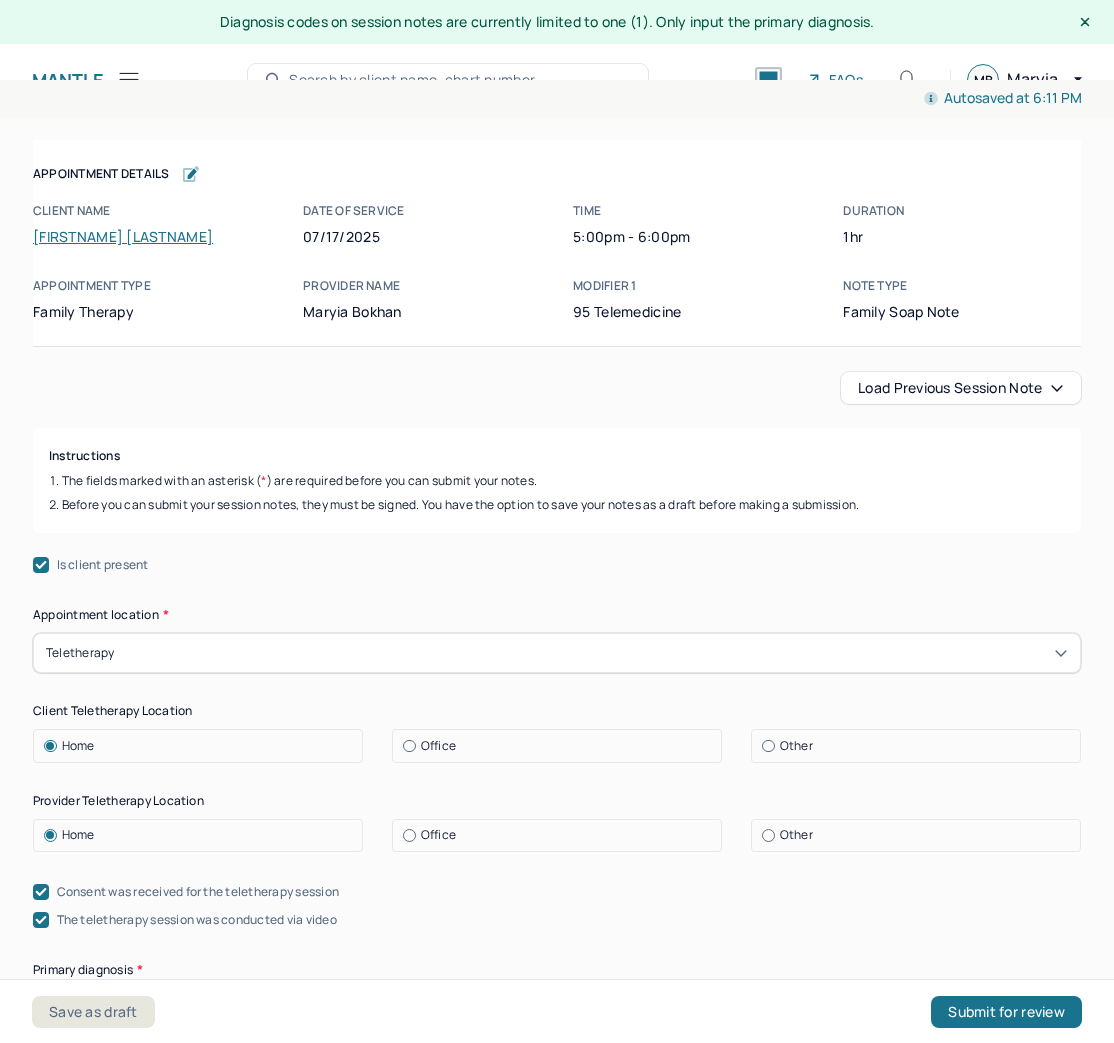 scroll, scrollTop: 0, scrollLeft: 0, axis: both 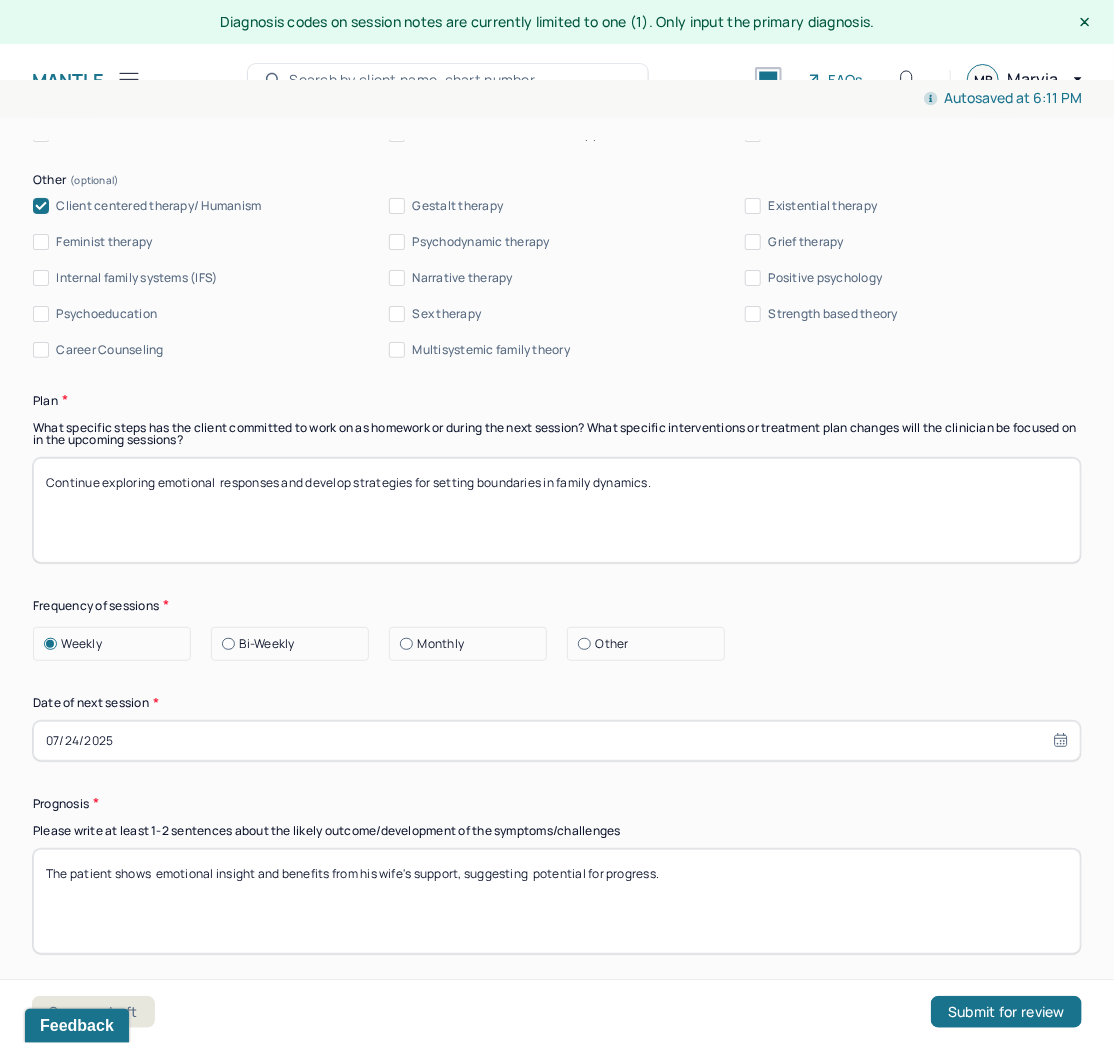 click 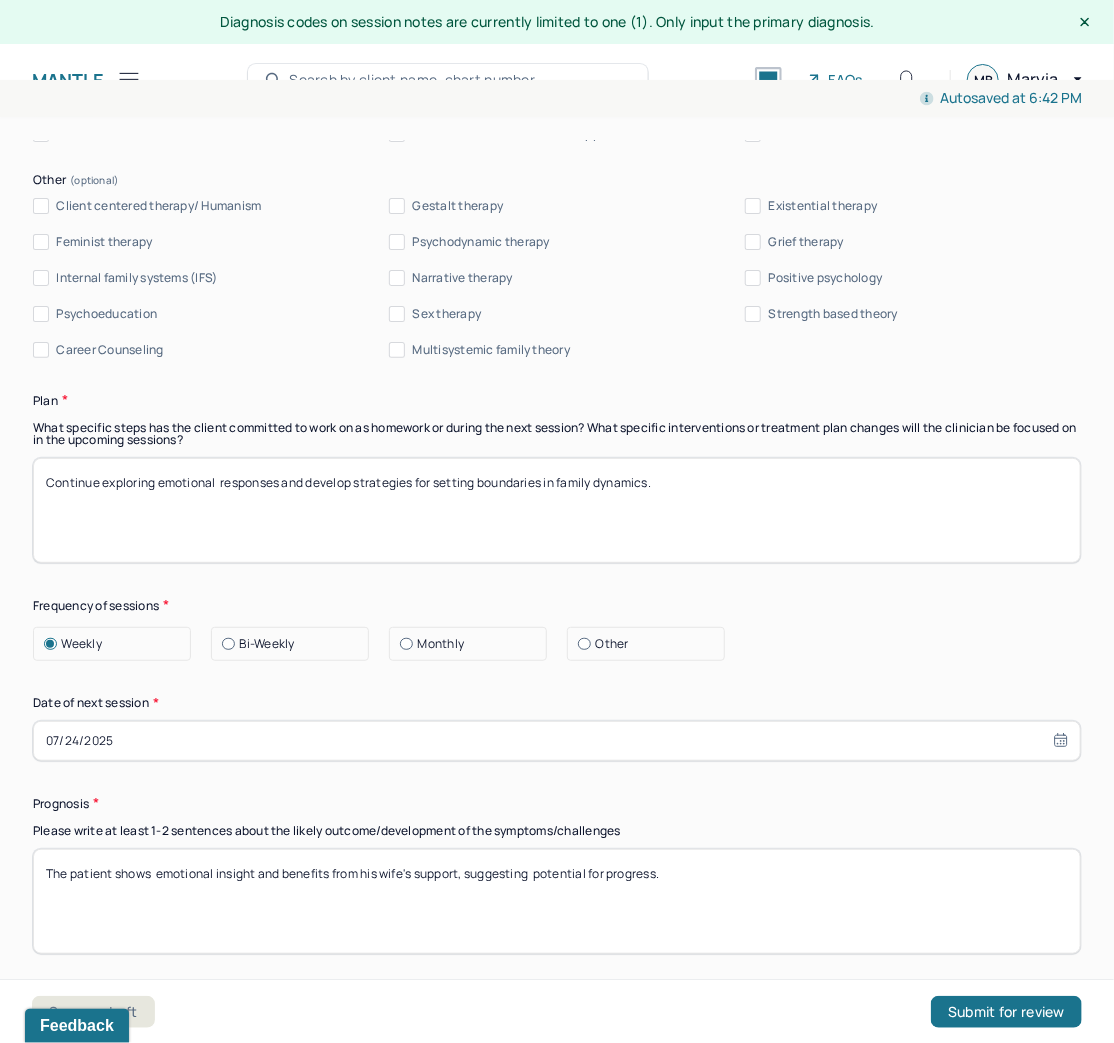 click on "Client centered therapy/ Humanism" at bounding box center [41, 206] 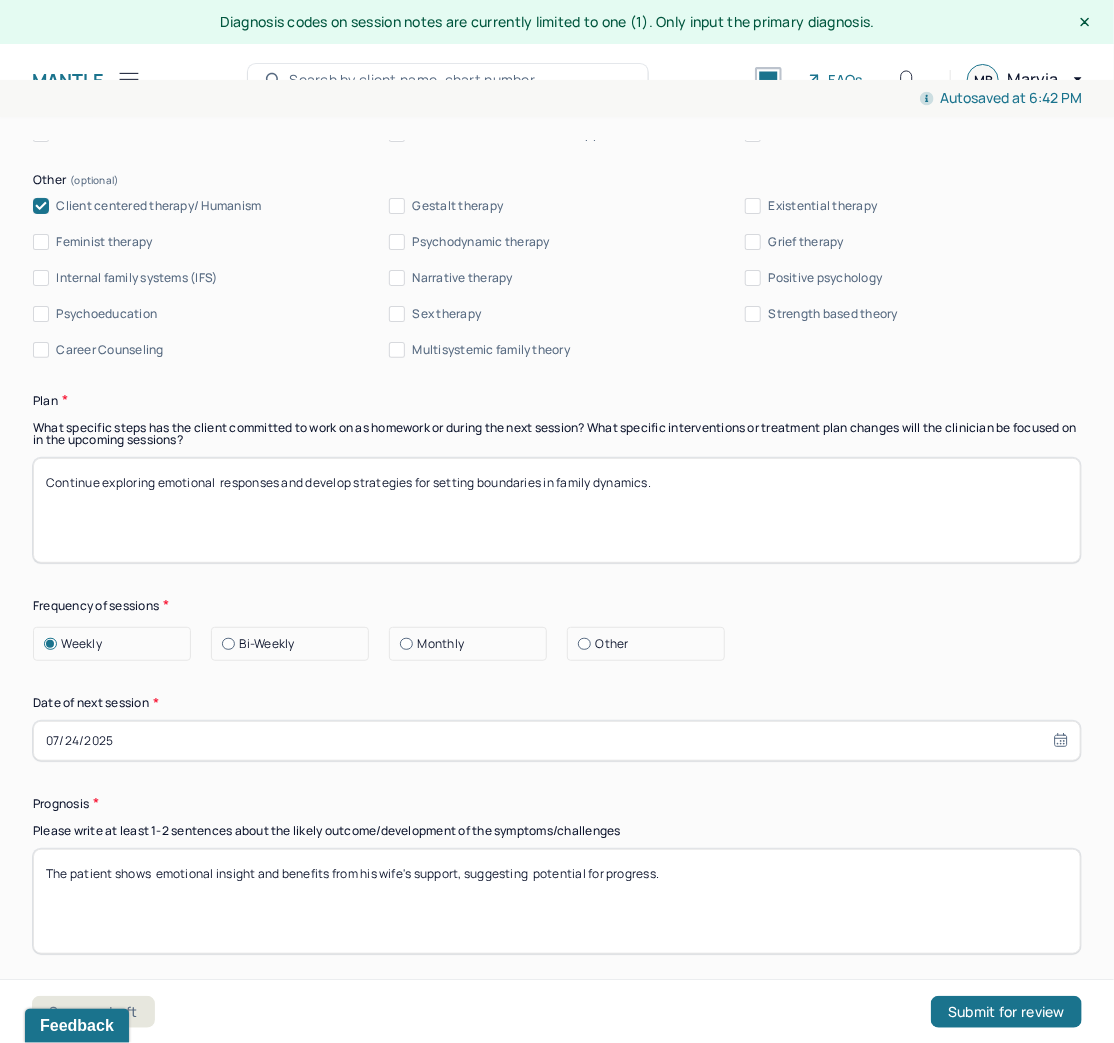 click 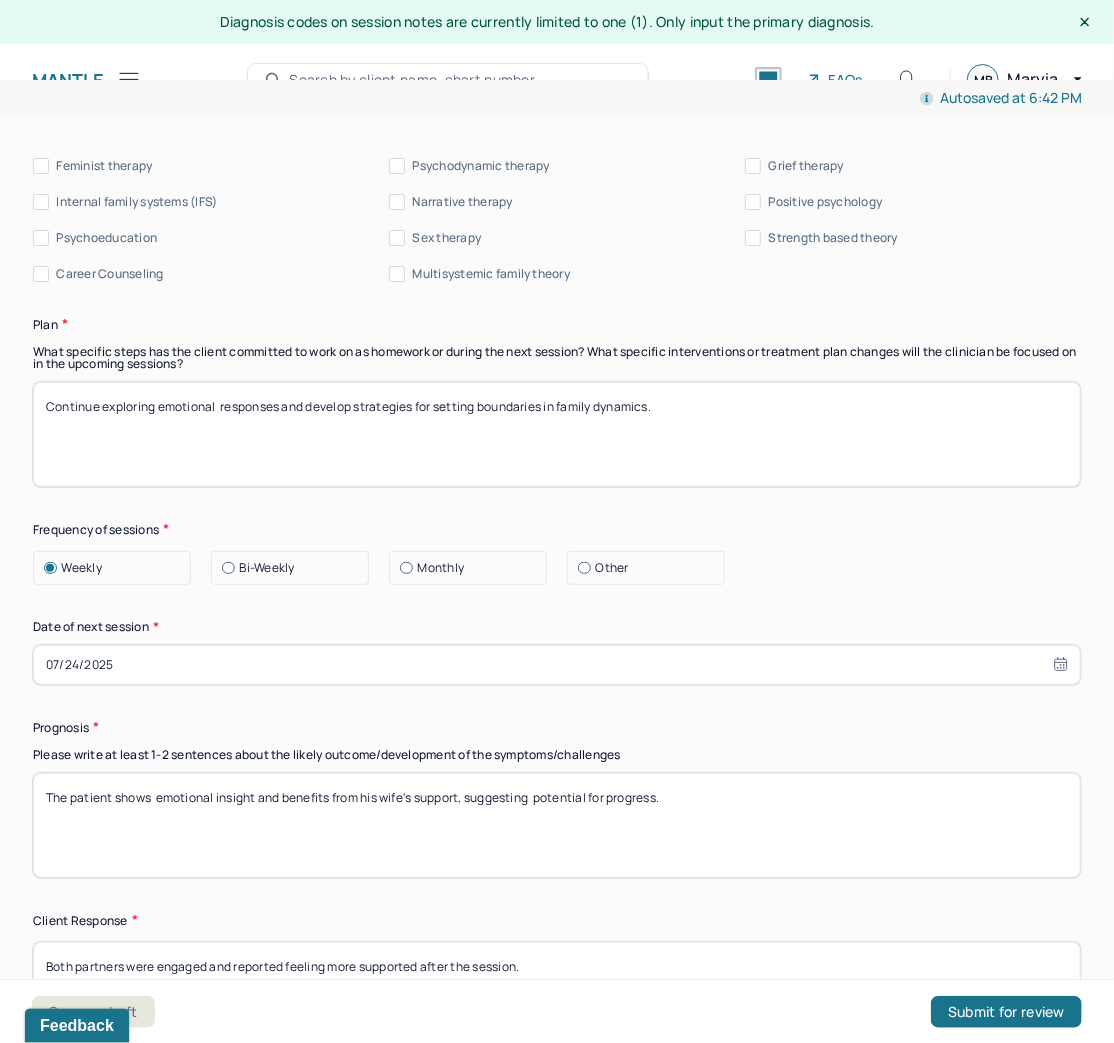 scroll, scrollTop: 2560, scrollLeft: 0, axis: vertical 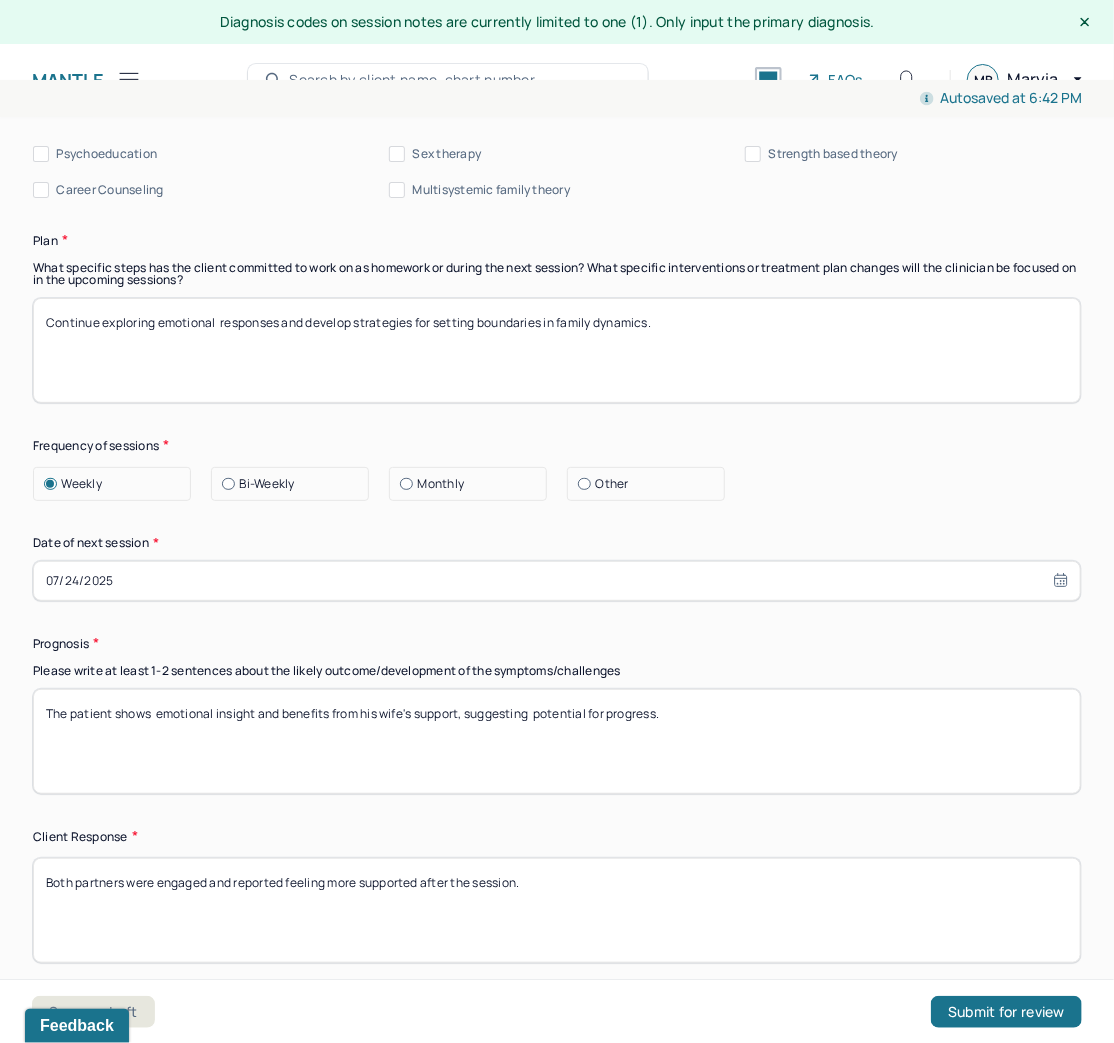 select on "6" 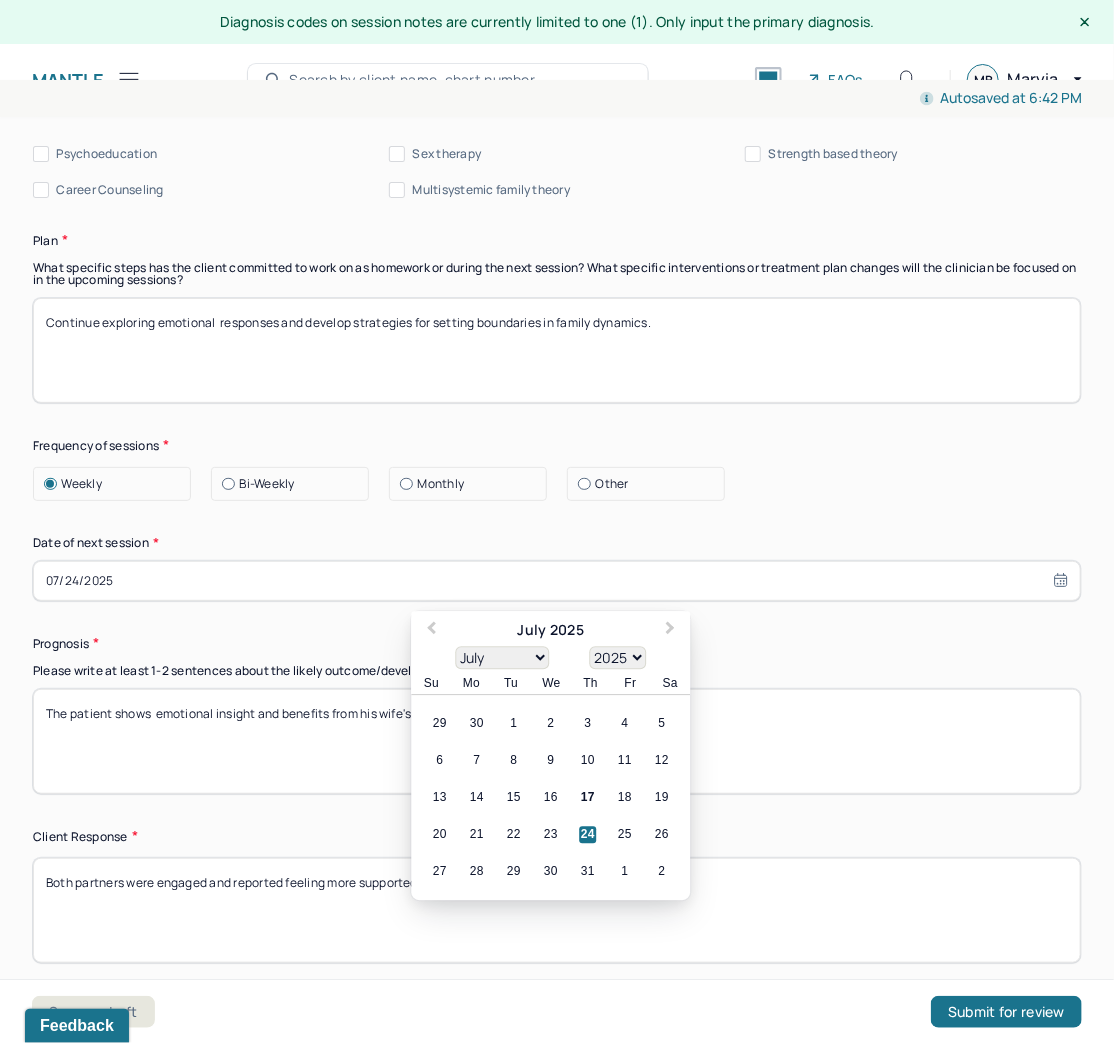click on "07/24/2025" at bounding box center [557, 581] 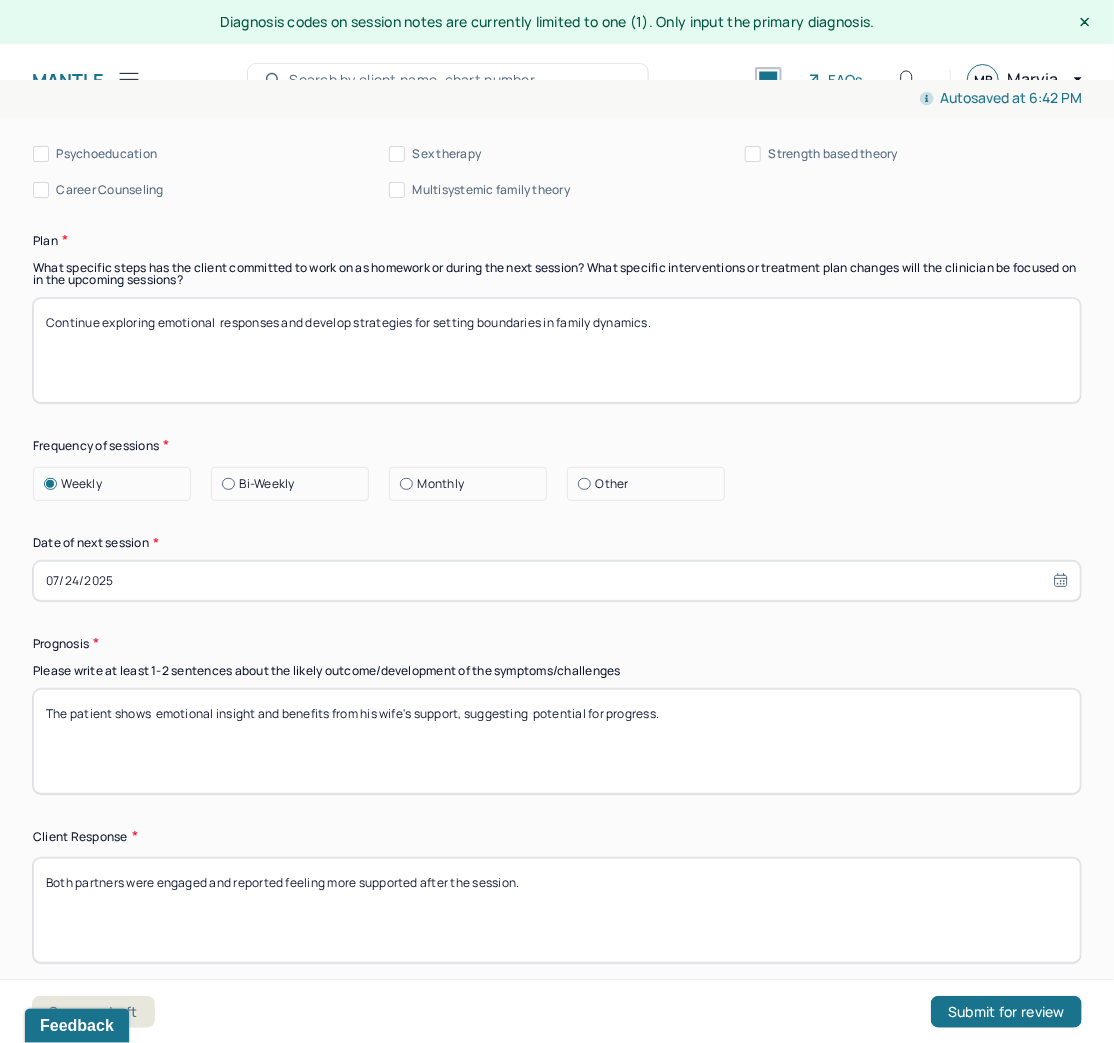click on "The patient shows  emotional insight and benefits from his wife's support, suggesting  potential for progress." at bounding box center [557, 741] 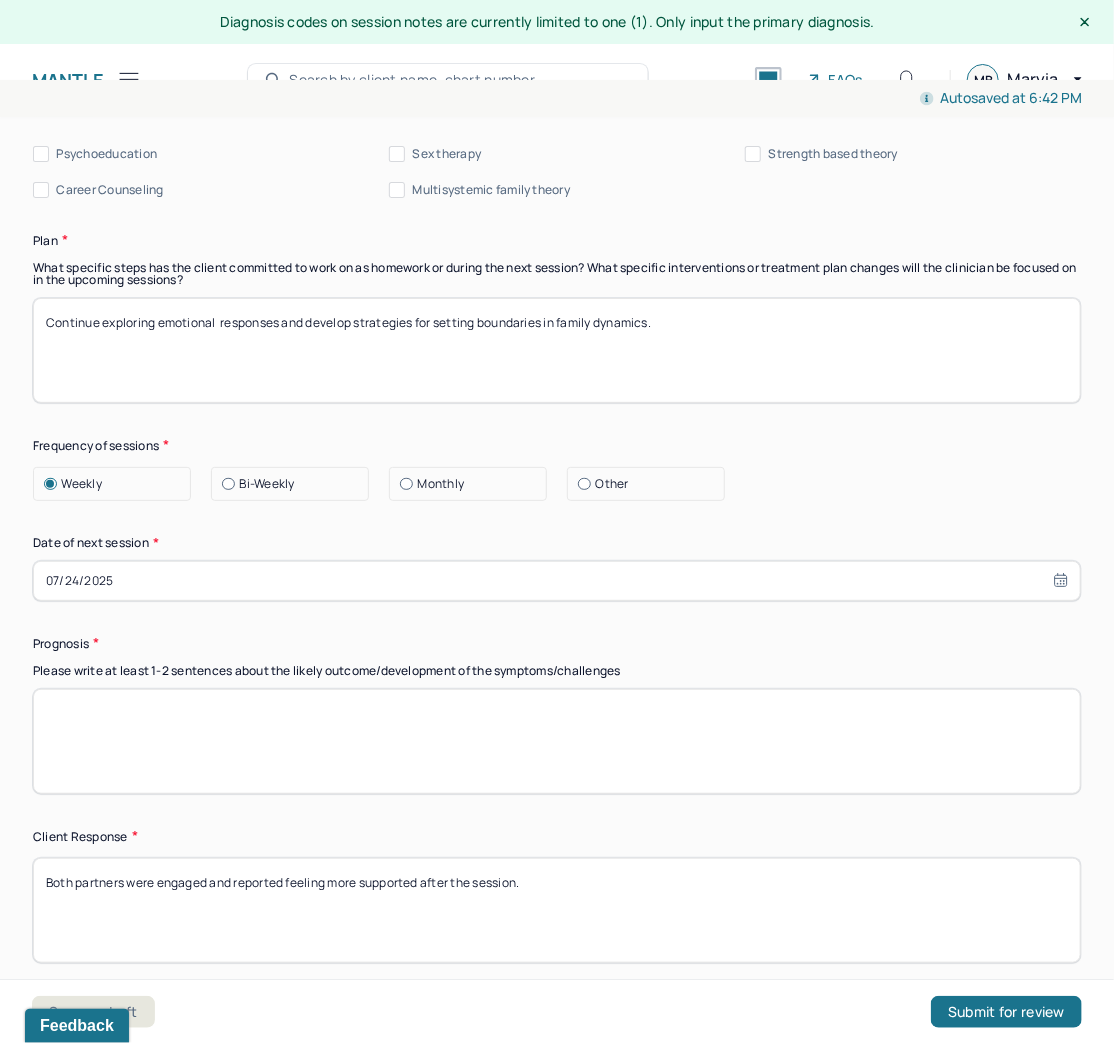 paste on "The patient shows emotional  insight and benefits from his wife's support, suggesting potential for progress." 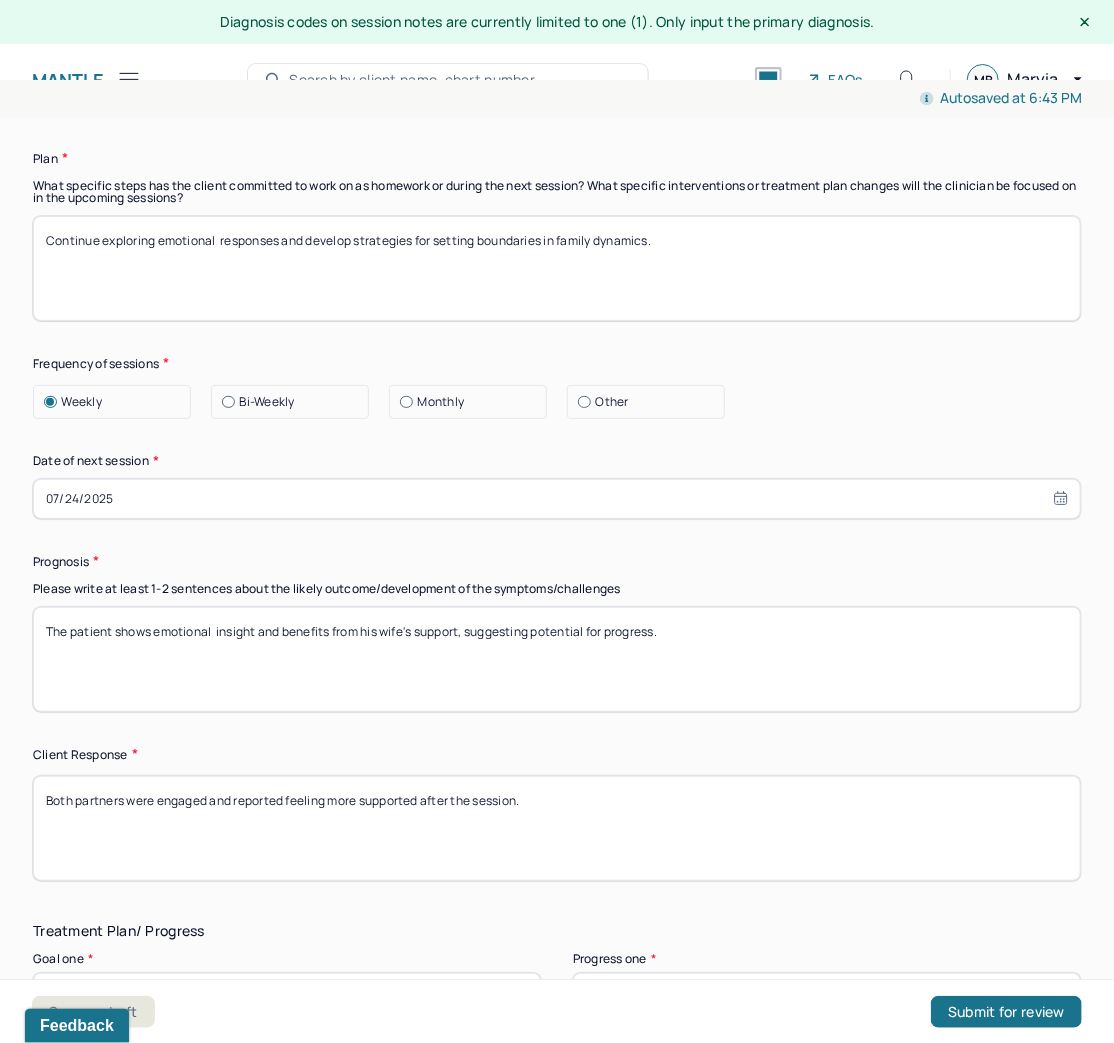 scroll, scrollTop: 2800, scrollLeft: 0, axis: vertical 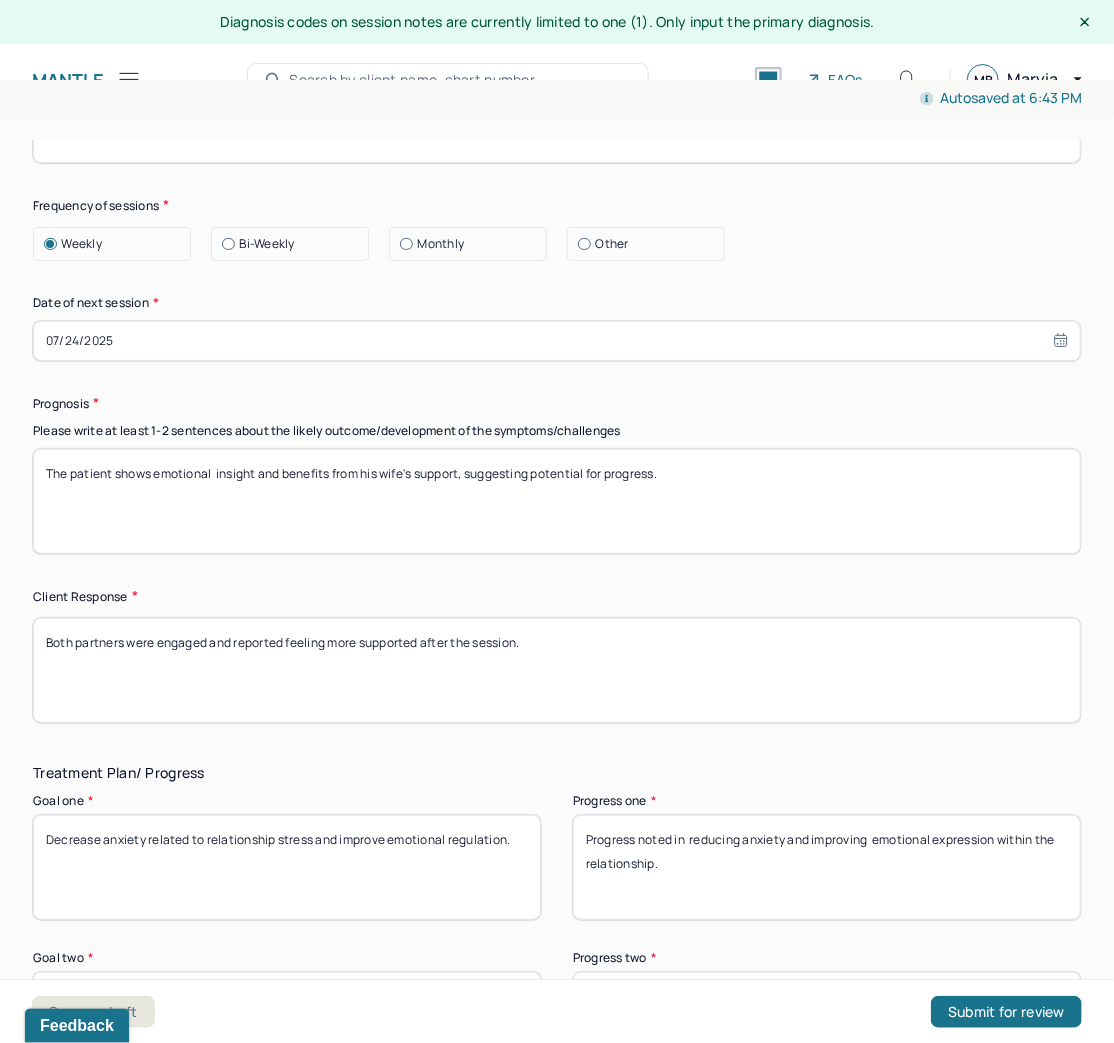 type on "The patient shows emotional  insight and benefits from his wife's support, suggesting potential for progress." 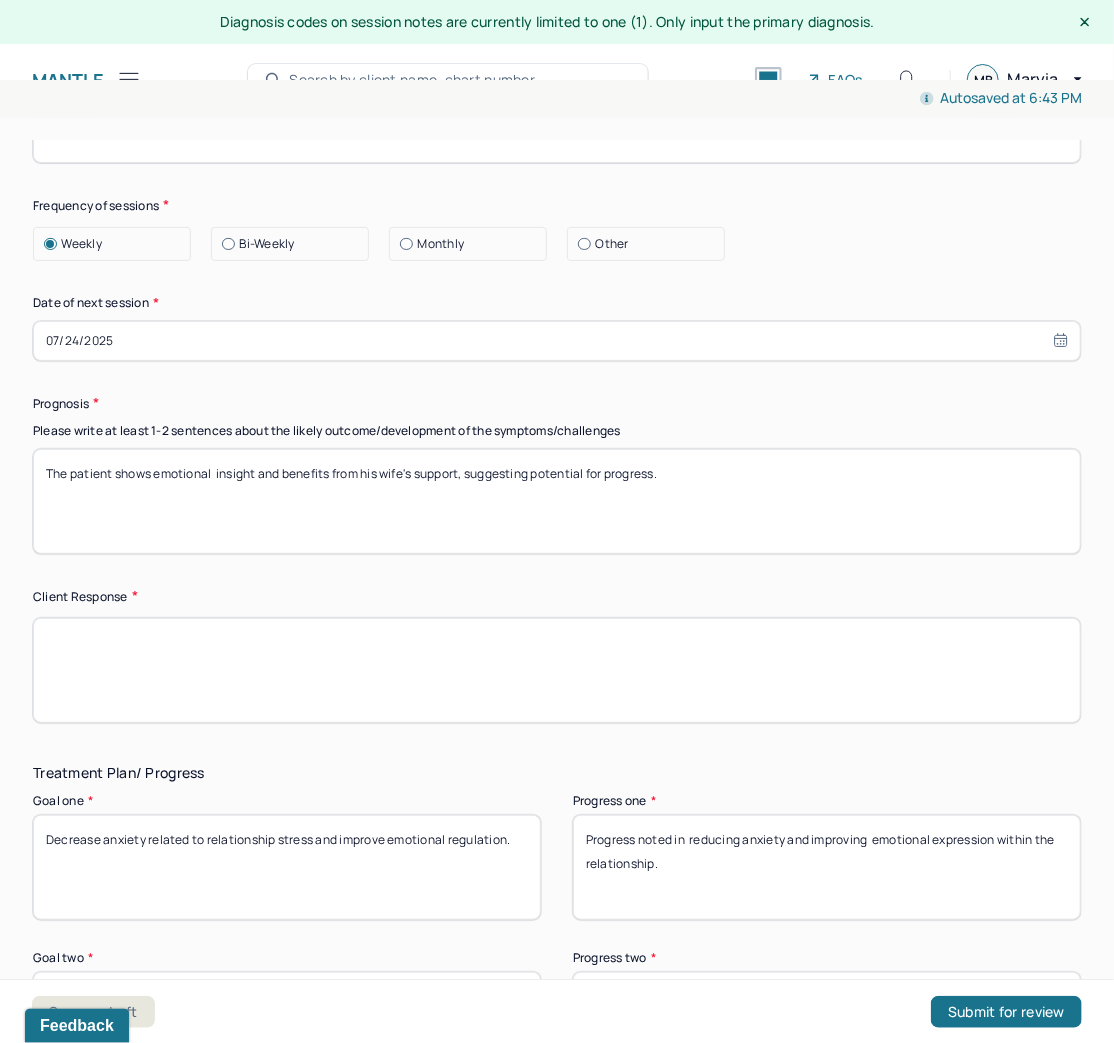 click at bounding box center [557, 670] 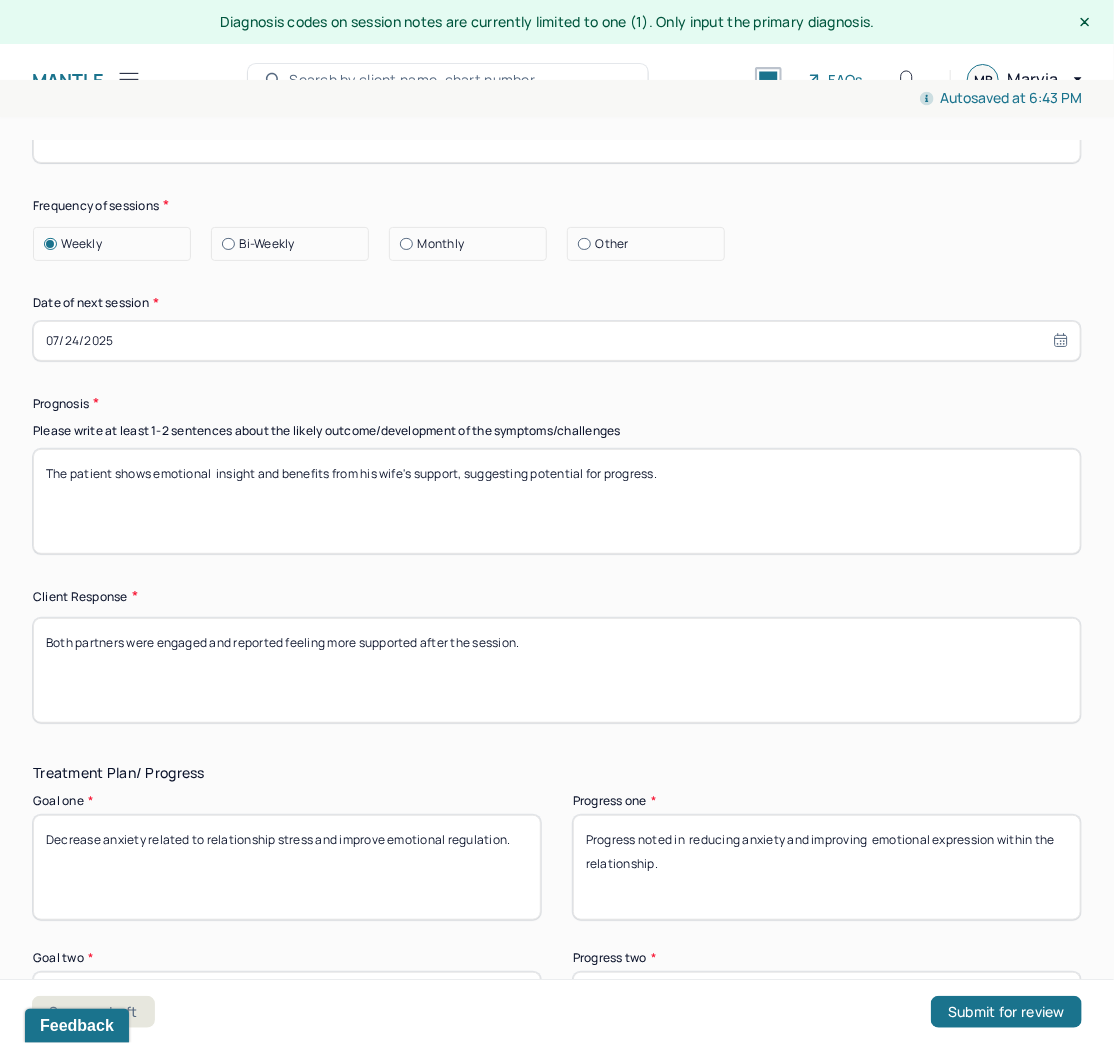 click on "Both partners were engaged and reported feeling more supported after the session." at bounding box center (557, 670) 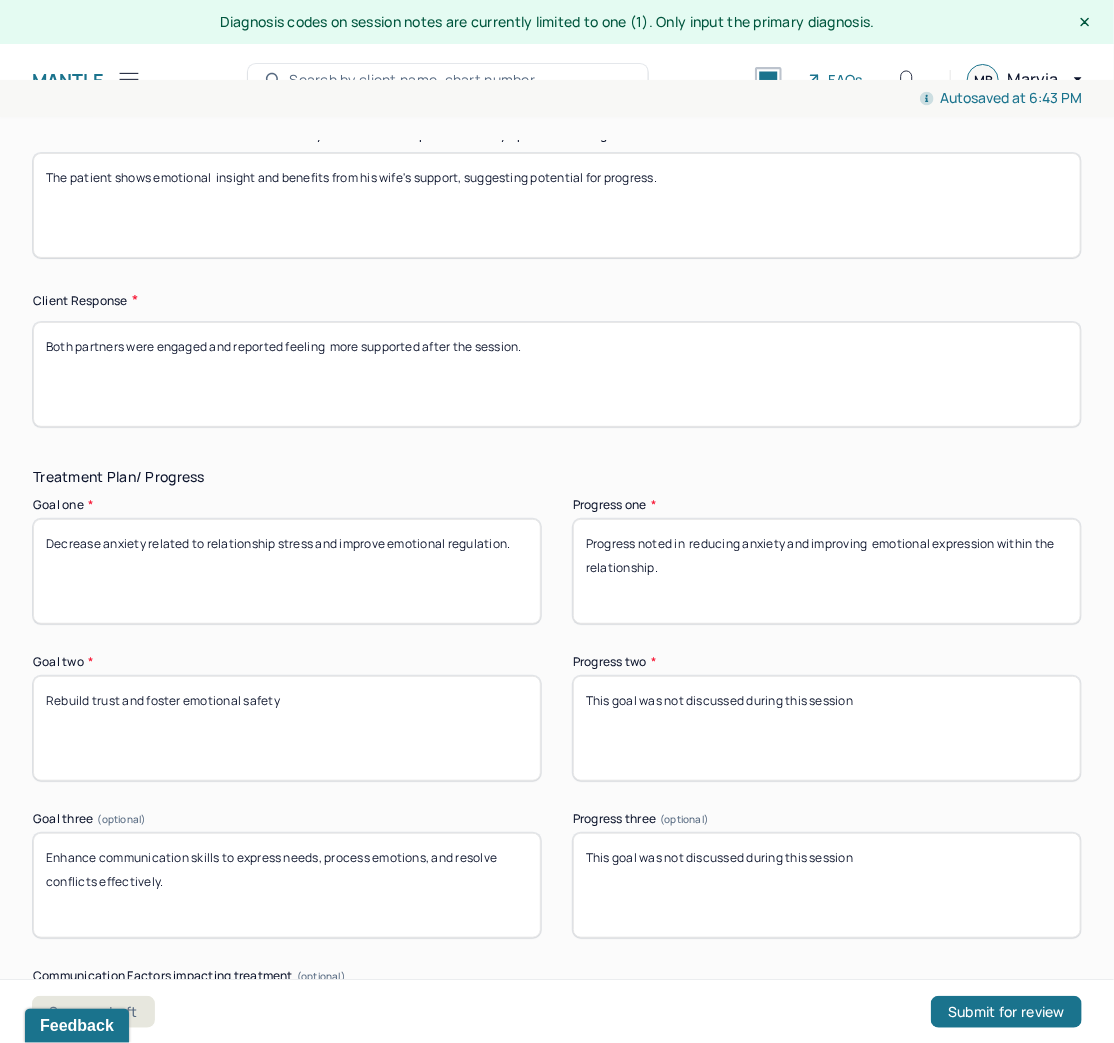 scroll, scrollTop: 3120, scrollLeft: 0, axis: vertical 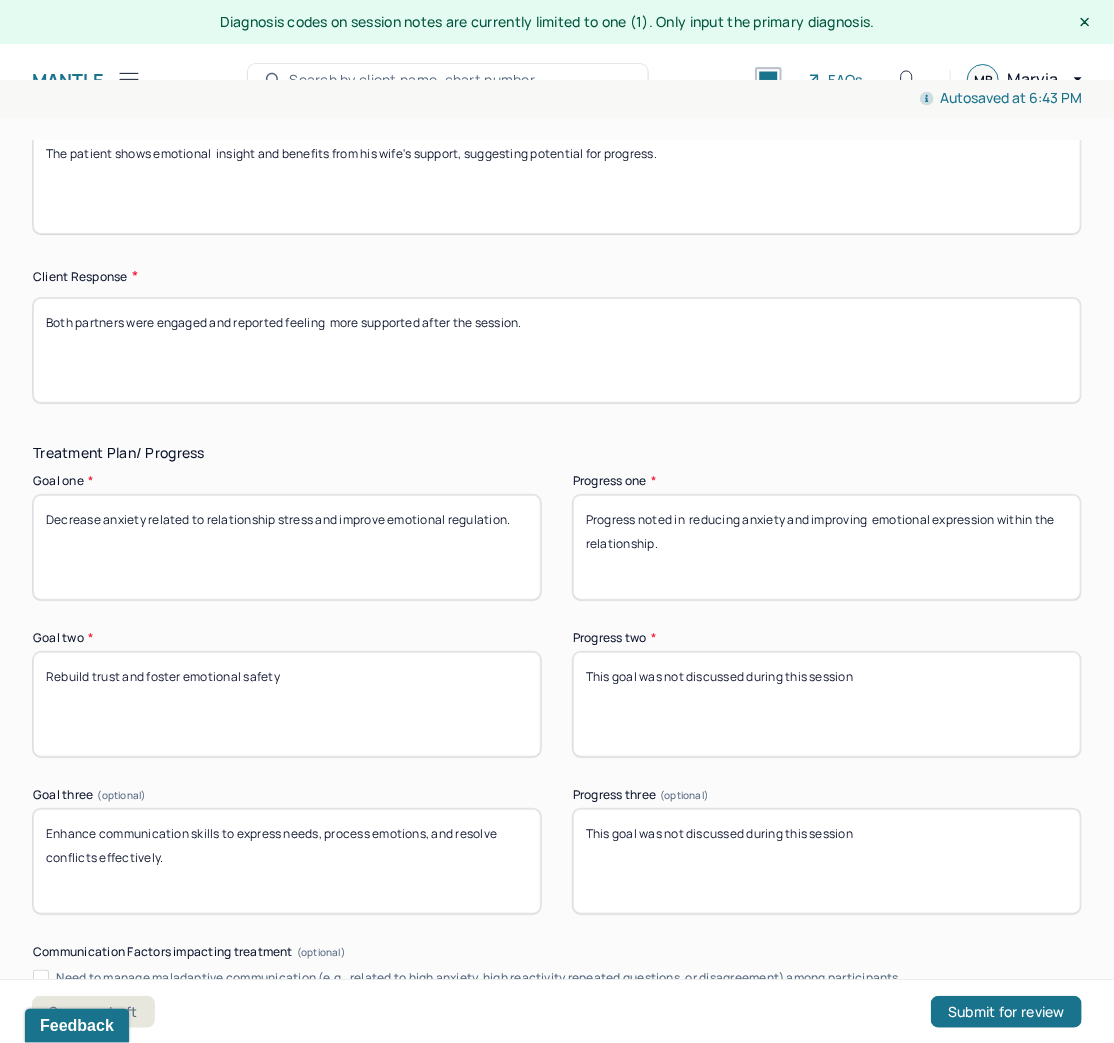 type on "Both partners were engaged and reported feeling  more supported after the session." 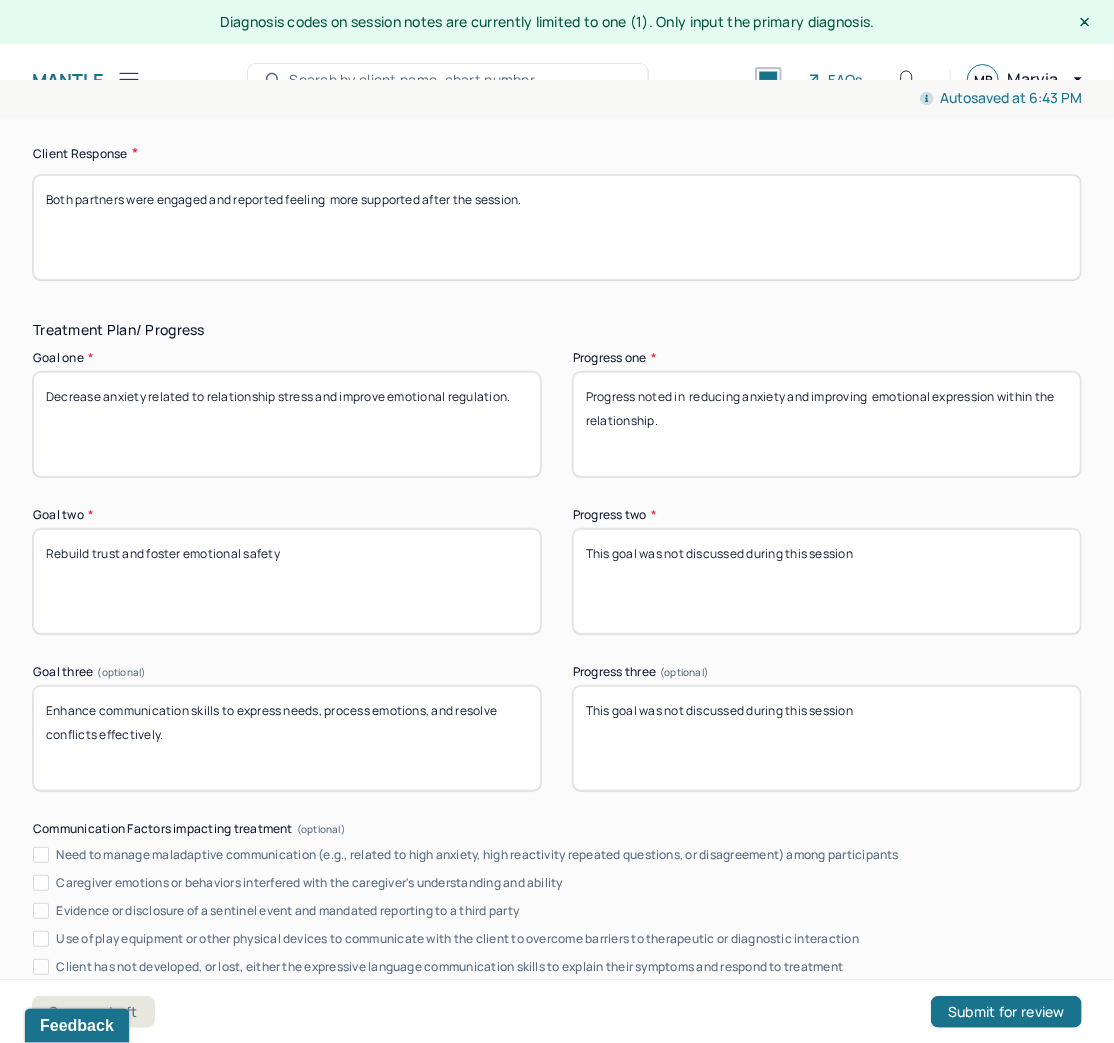 scroll, scrollTop: 3280, scrollLeft: 0, axis: vertical 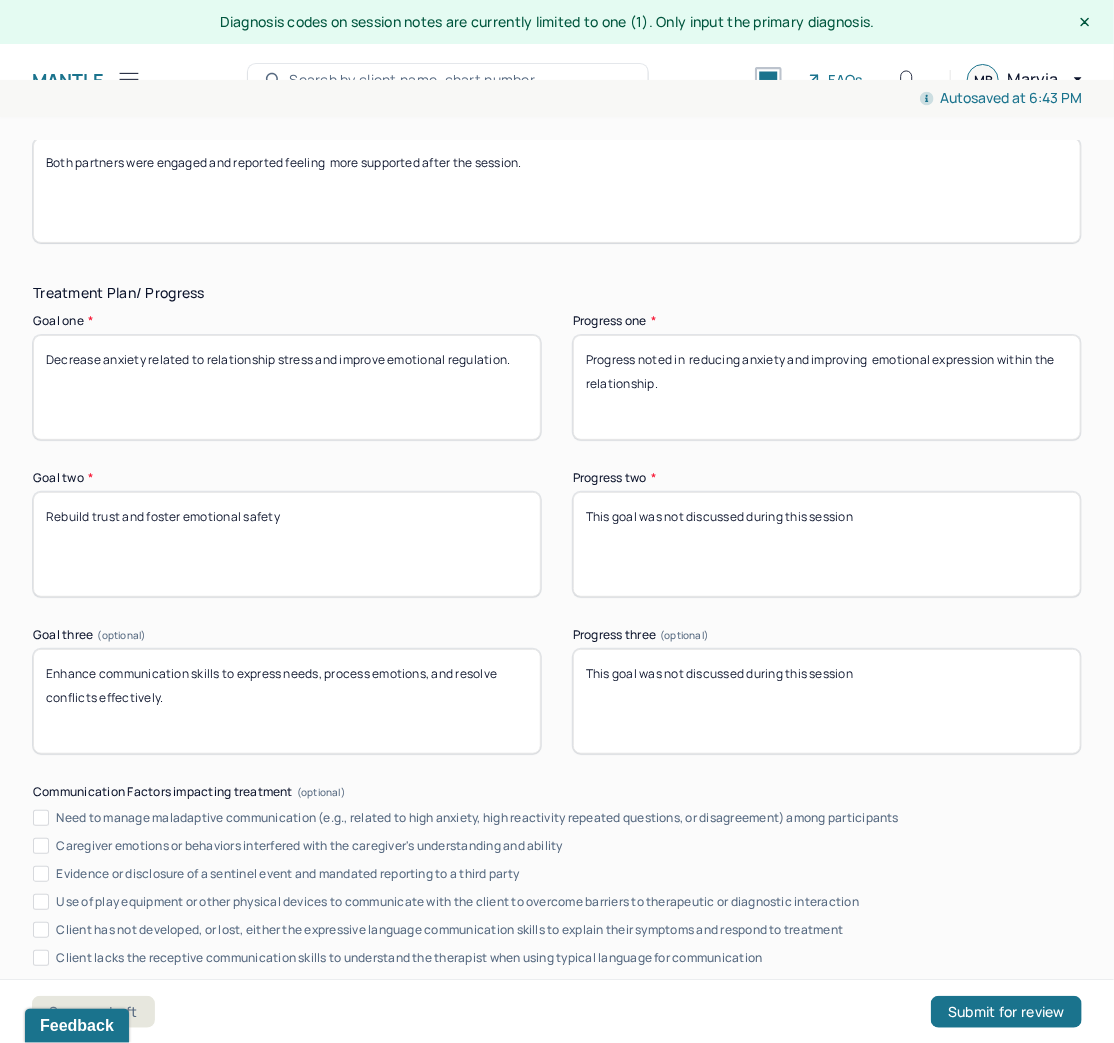 drag, startPoint x: 675, startPoint y: 385, endPoint x: 556, endPoint y: 345, distance: 125.54282 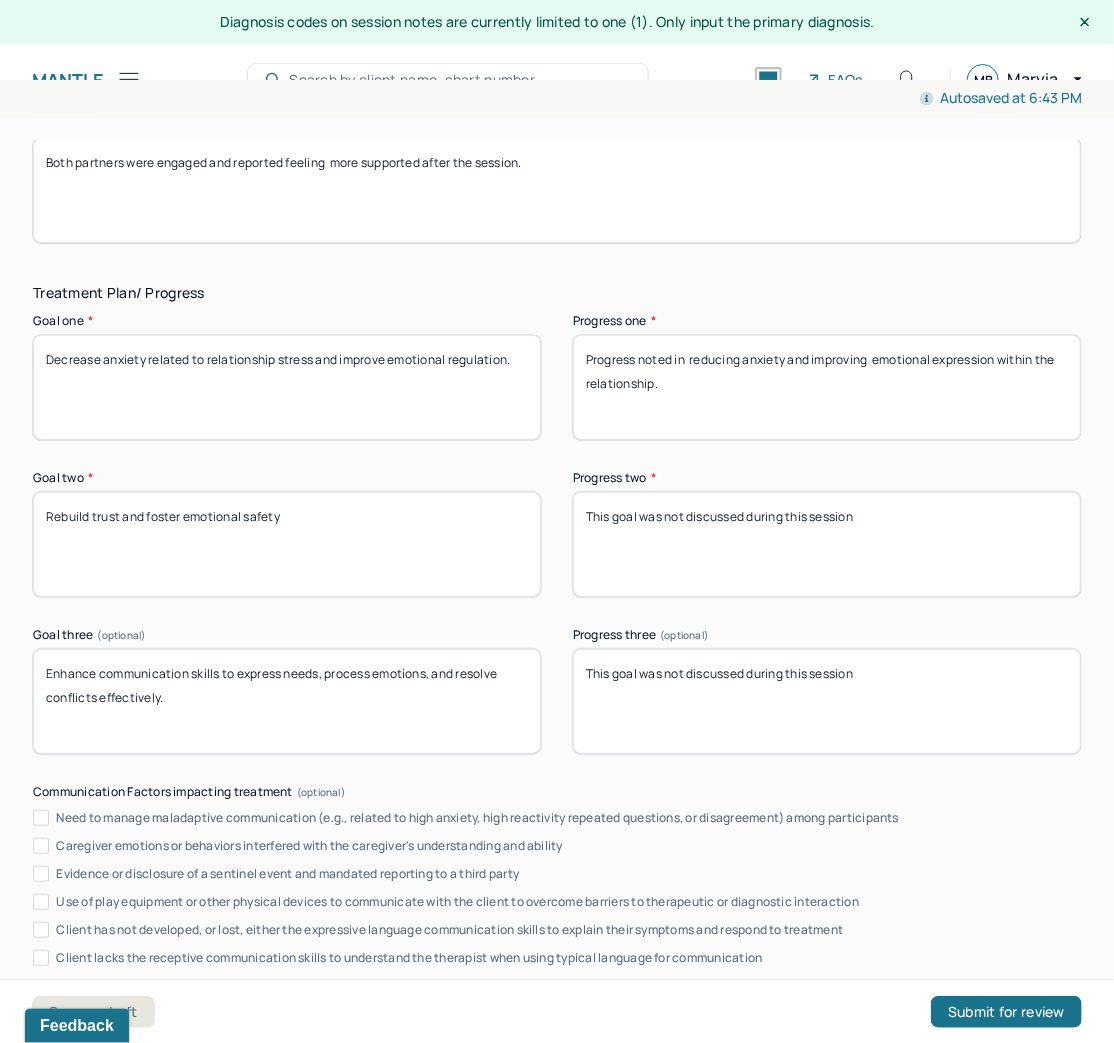 click on "Goal one * Decrease anxiety related to relationship stress and improve emotional regulation. Progress one * Progress noted in  reducing anxiety and improving  emotional expression within the relationship." at bounding box center (557, 377) 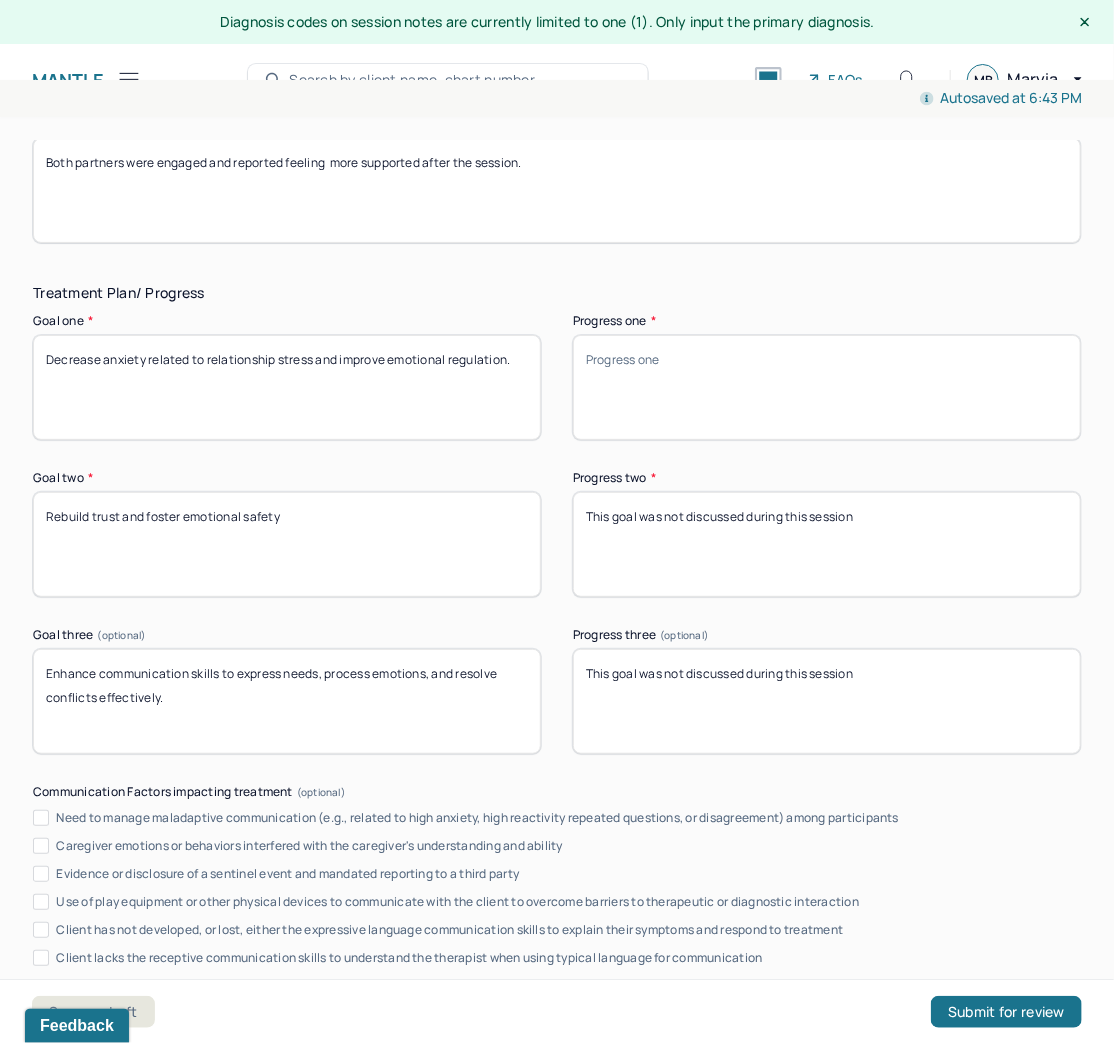 click on "Progress one *" at bounding box center (827, 387) 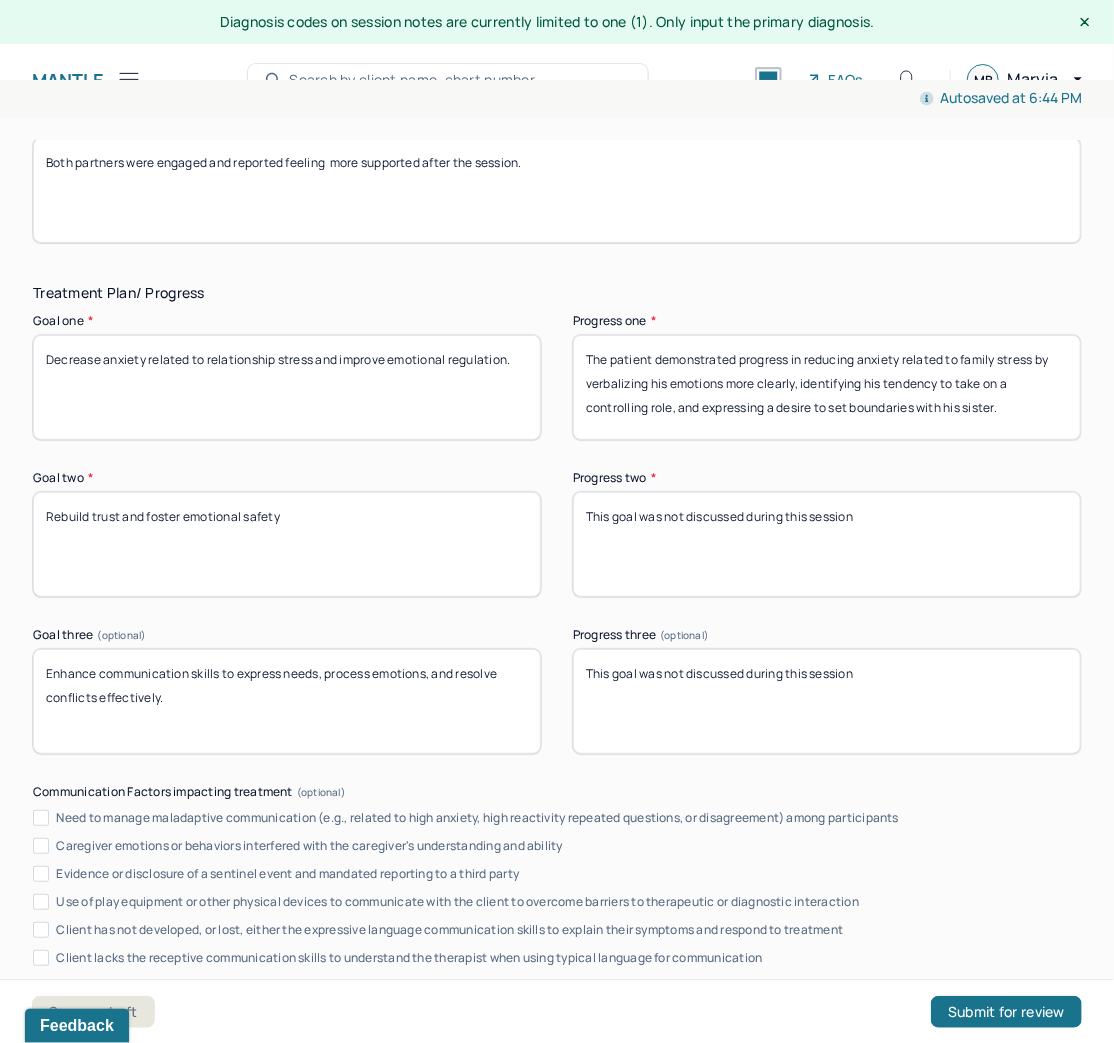click on "The patient demonstrated progress in reducing anxiety related to family stress by verbalizing his emotions more clearly, identifying his tendency to take on a controlling role, and expressing a desire to set boundaries with his sister." at bounding box center (827, 387) 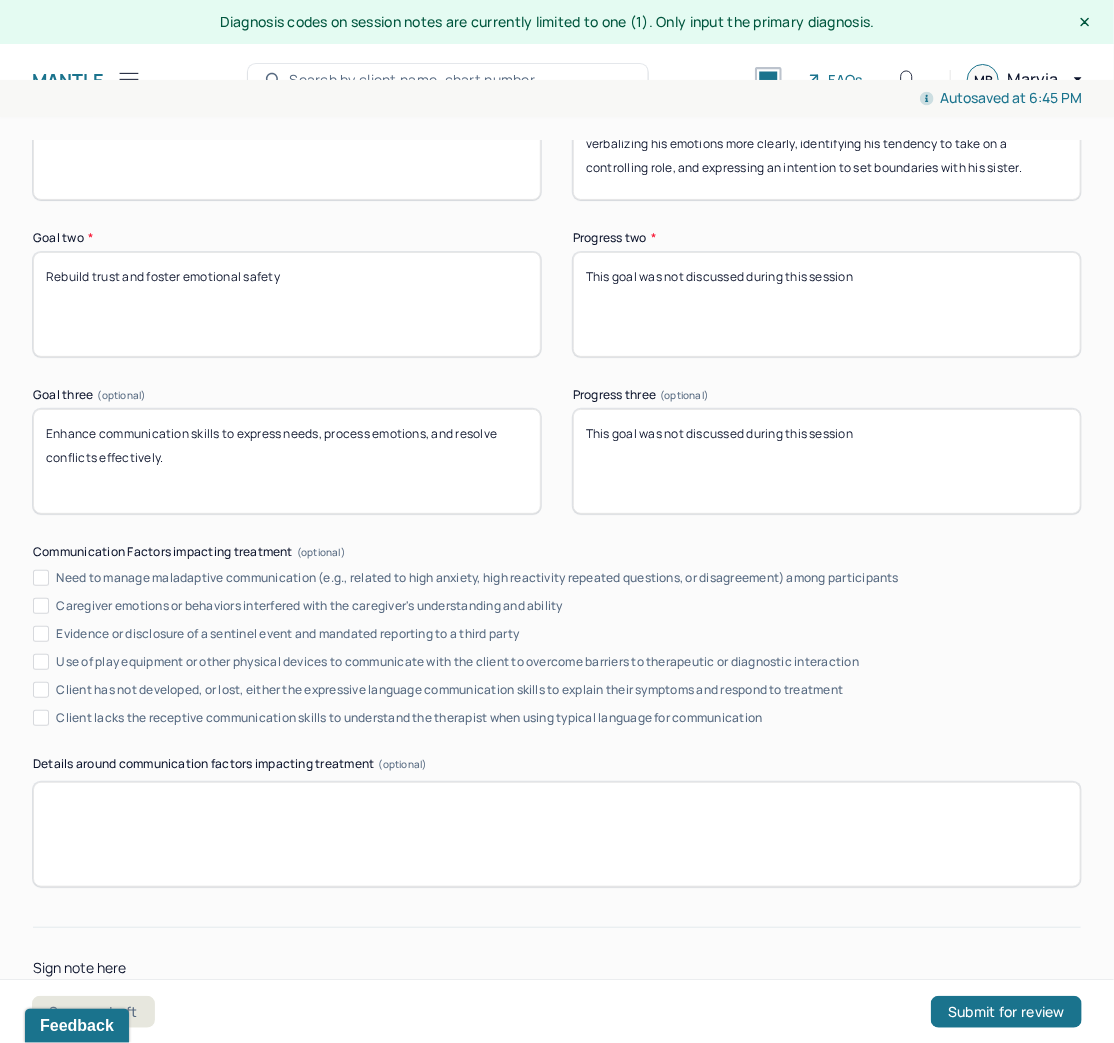 scroll, scrollTop: 3668, scrollLeft: 0, axis: vertical 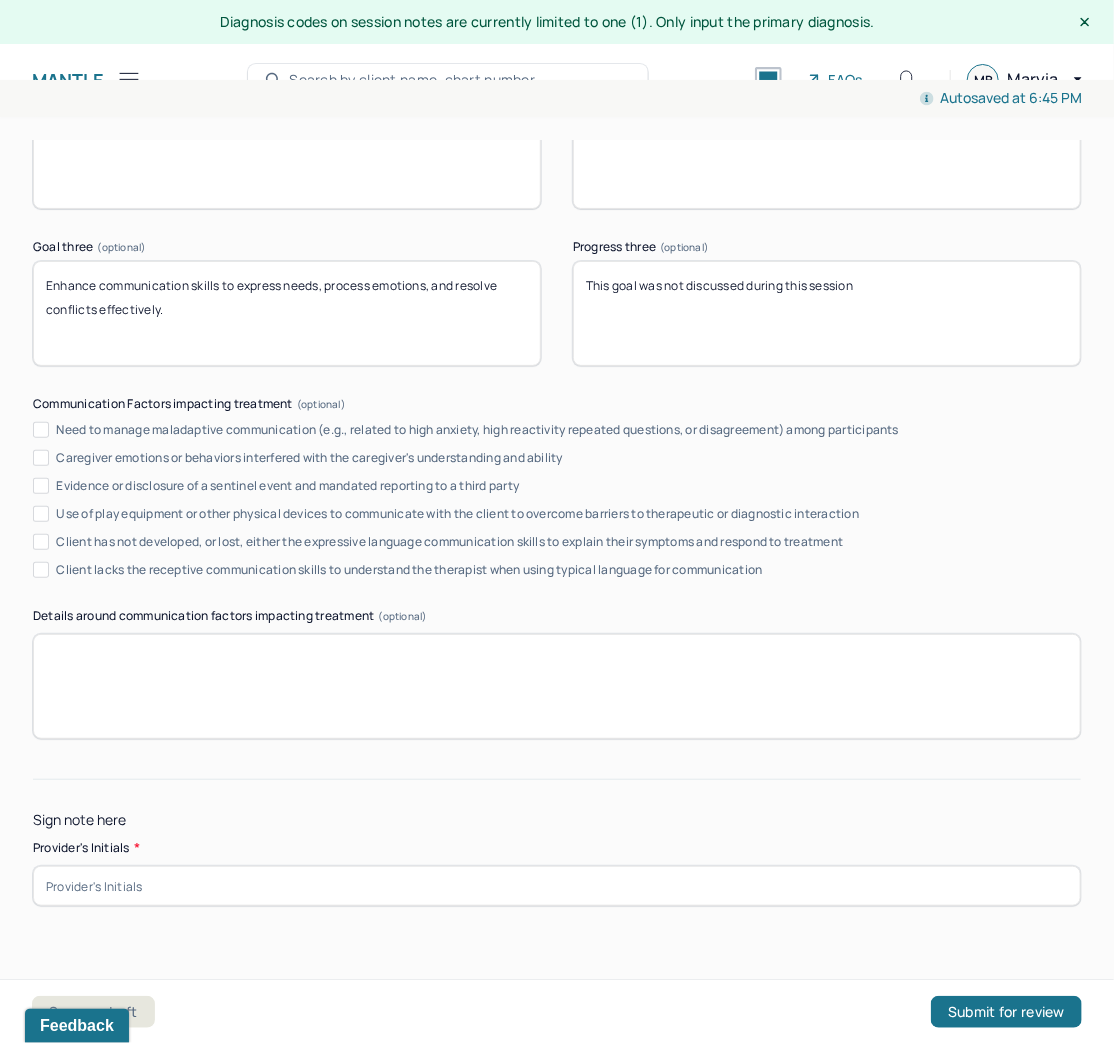 type on "The patient demonstrated progress in reducing anxiety related to family stress by verbalizing his emotions more clearly, identifying his tendency to take on a controlling role, and expressing an intention to set boundaries with his sister." 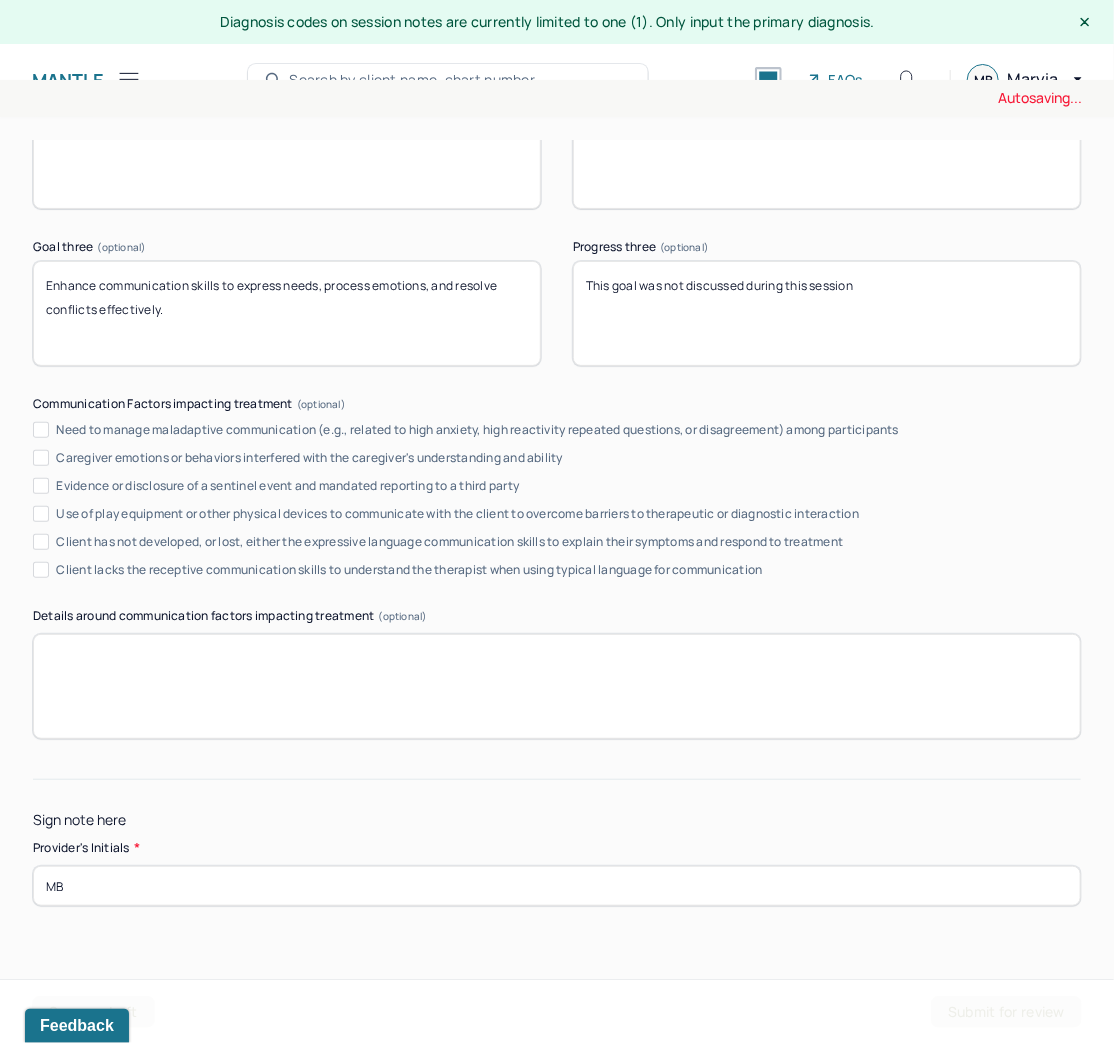 scroll, scrollTop: 36, scrollLeft: 0, axis: vertical 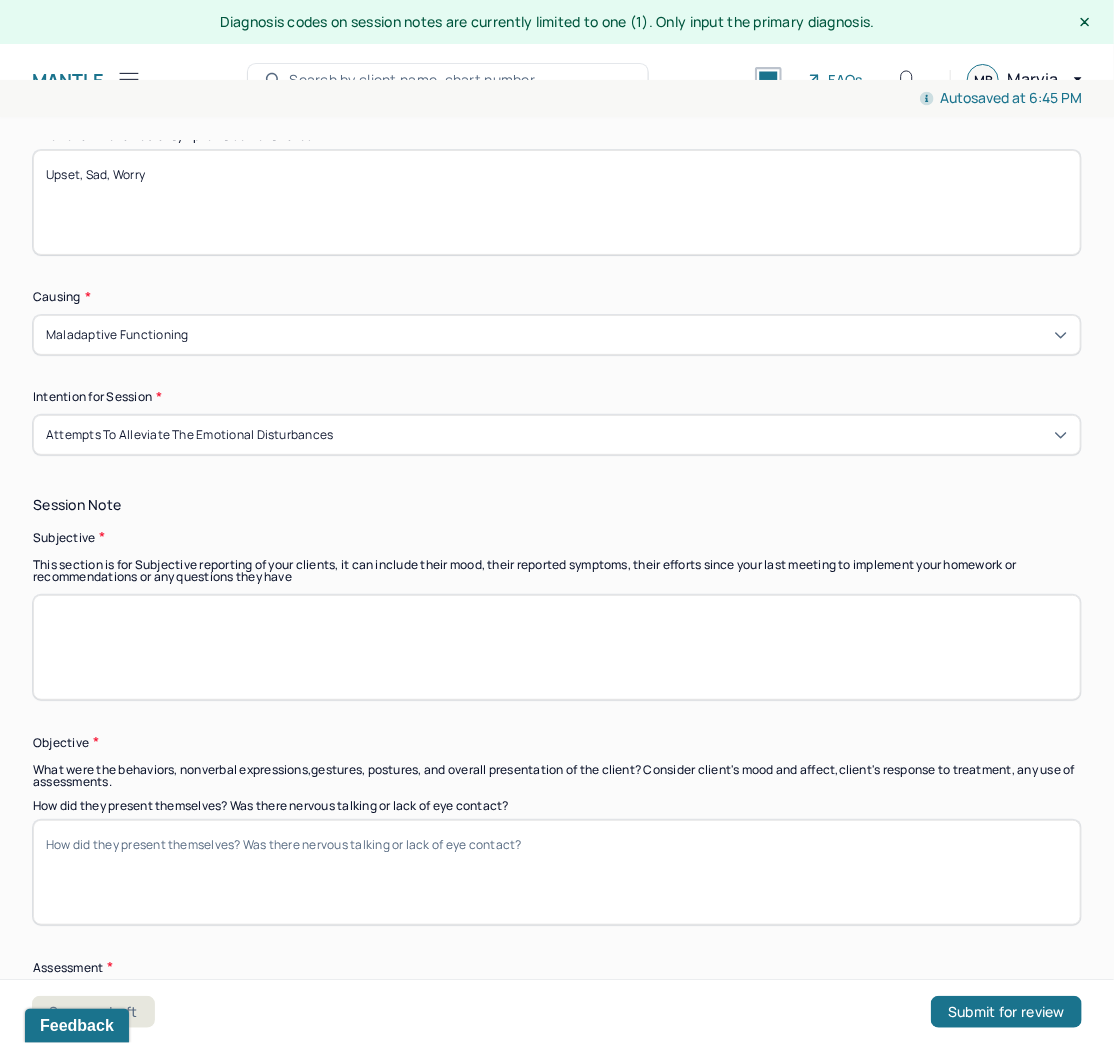 type on "MB" 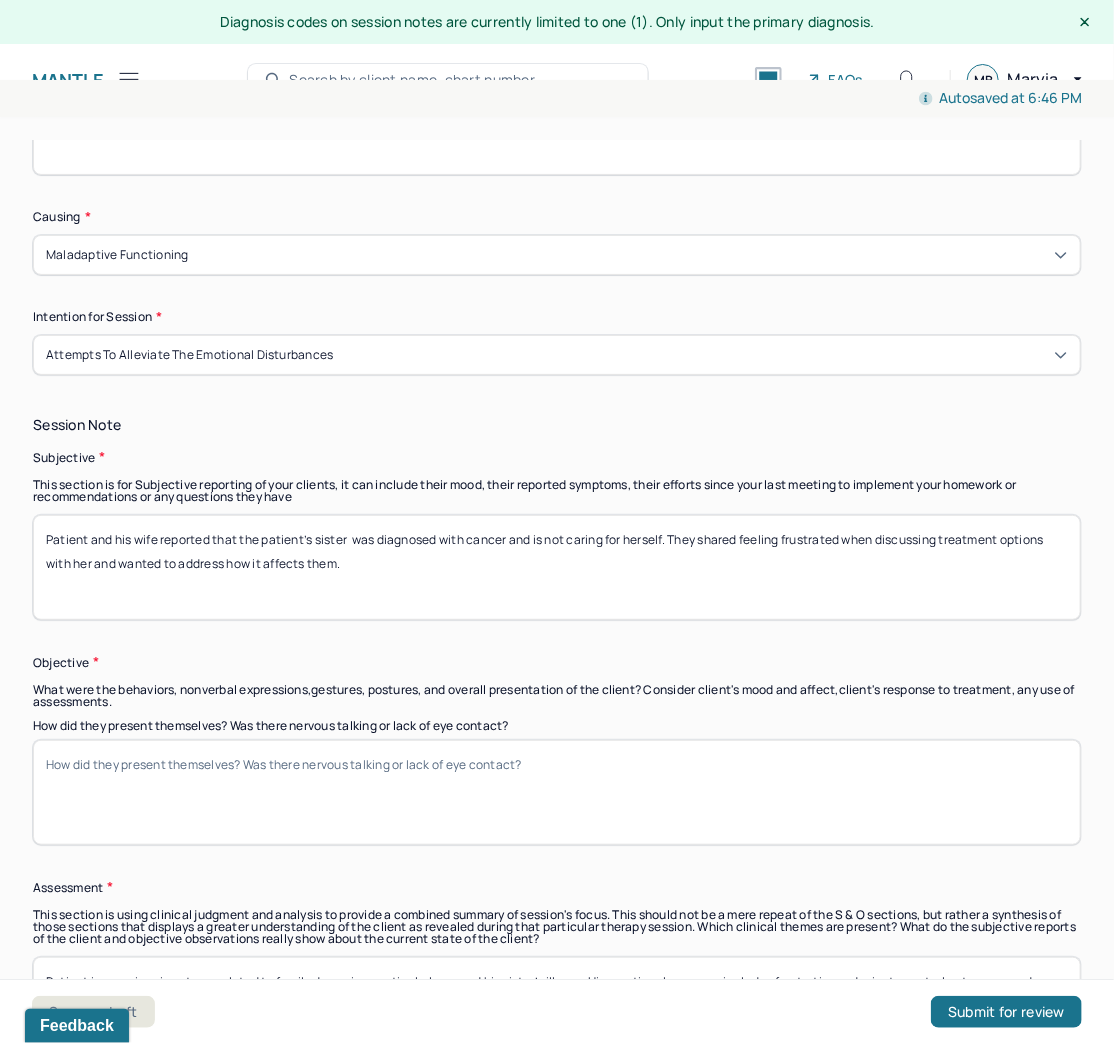 scroll, scrollTop: 1440, scrollLeft: 0, axis: vertical 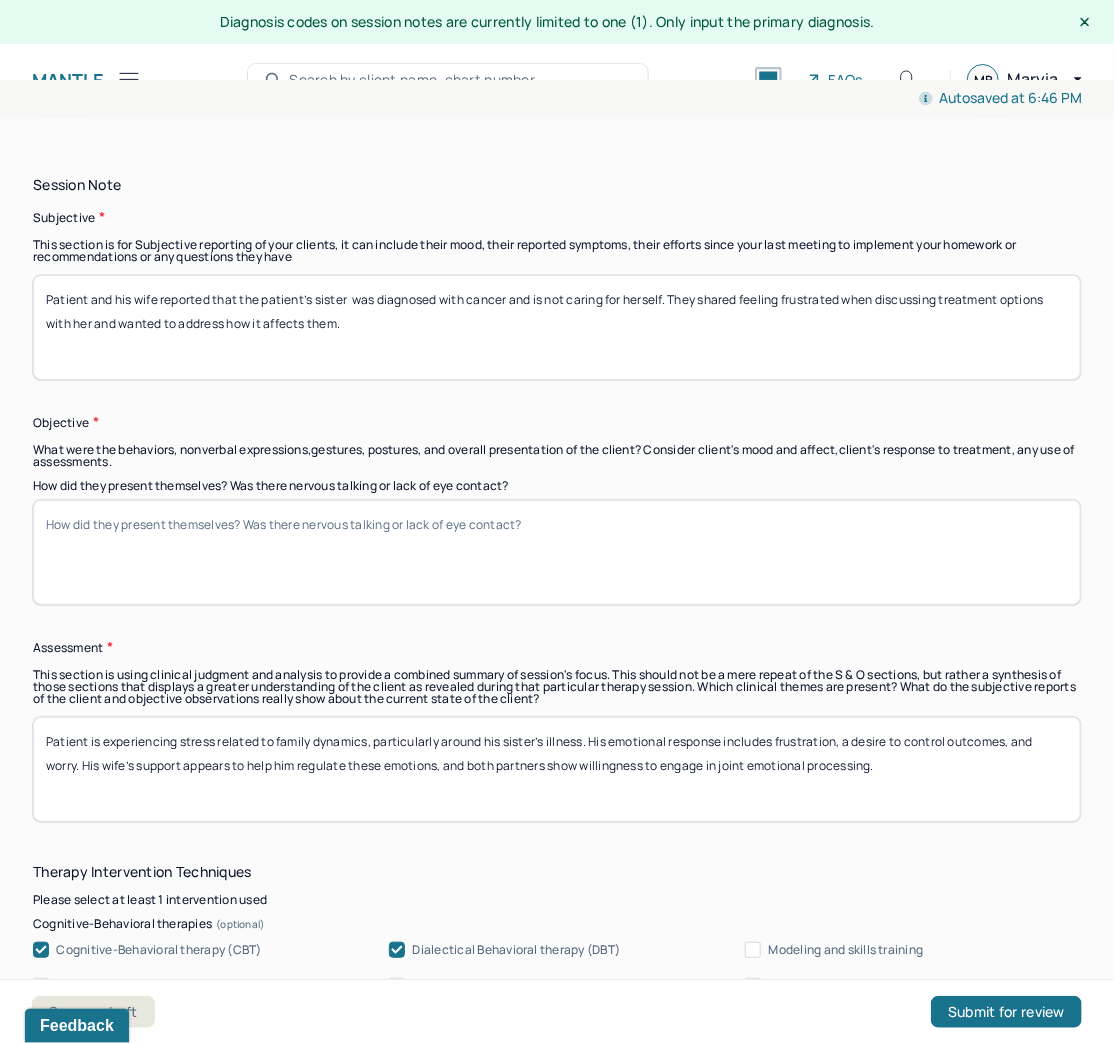 type on "Patient and his wife reported that the patient’s sister  was diagnosed with cancer and is not caring for herself. They shared feeling frustrated when discussing treatment options with her and wanted to address how it affects them." 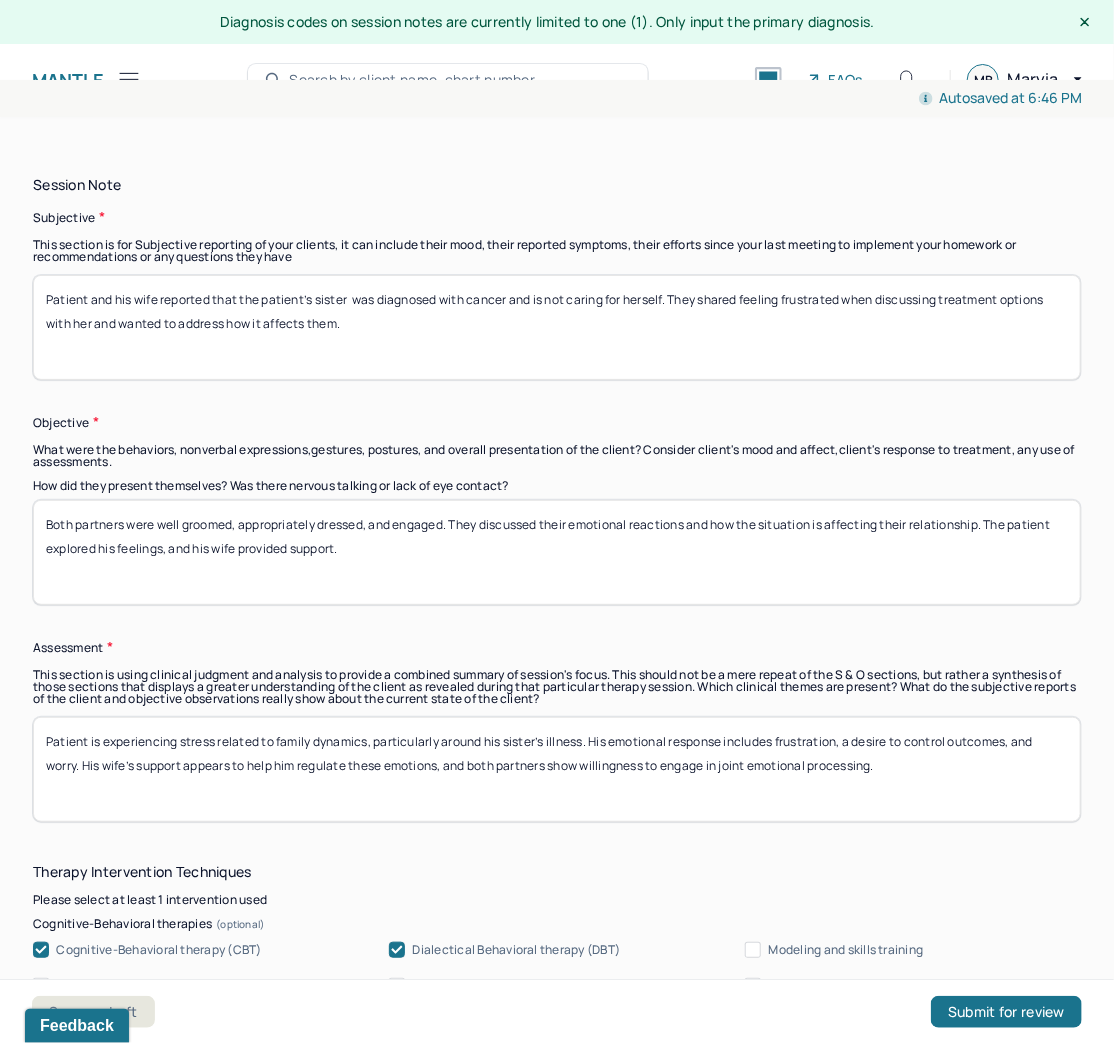 type on "Both partners were well groomed, appropriately dressed, and engaged. They discussed their emotional reactions and how the situation is affecting their relationship. The patient explored his feelings, and his wife provided support." 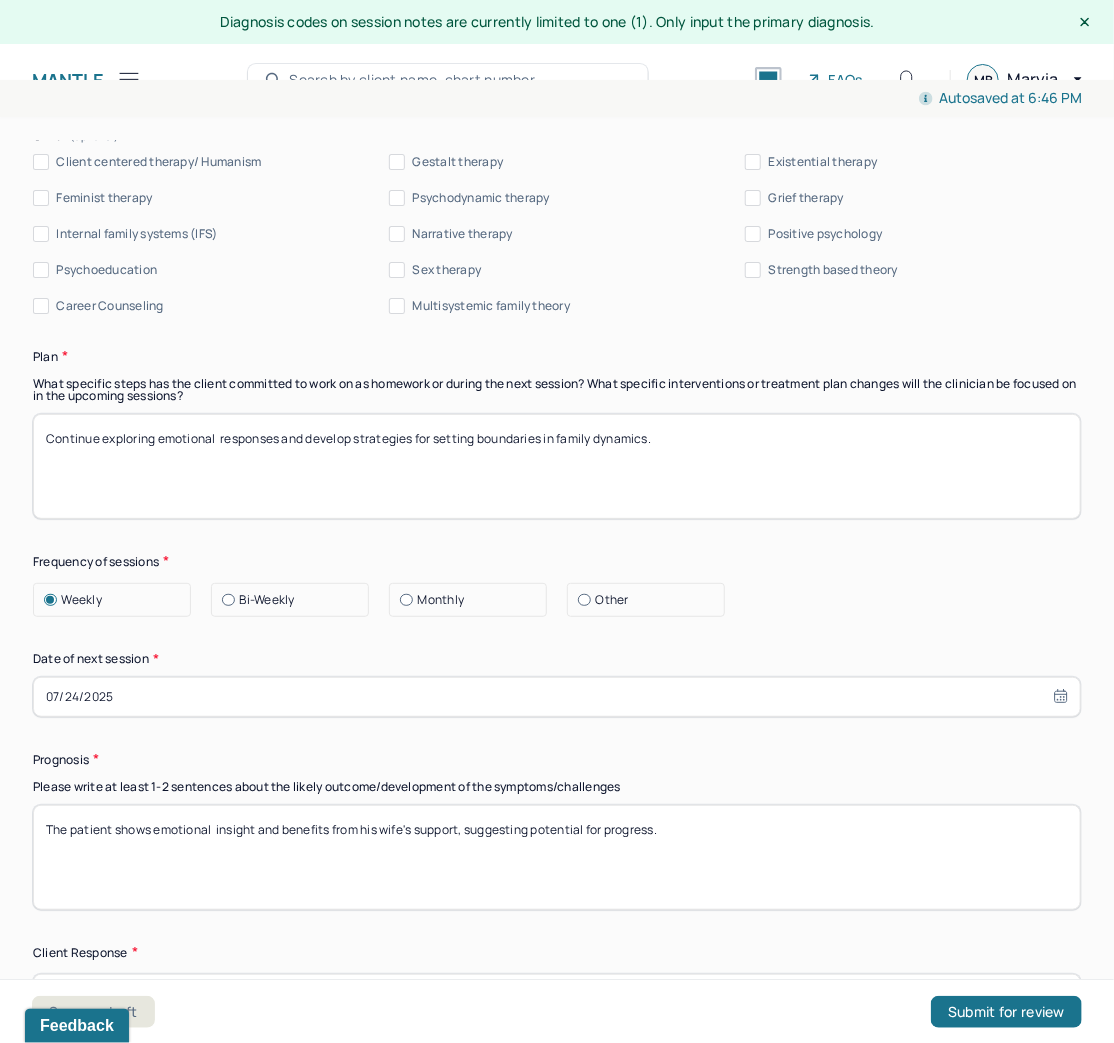 scroll, scrollTop: 2560, scrollLeft: 0, axis: vertical 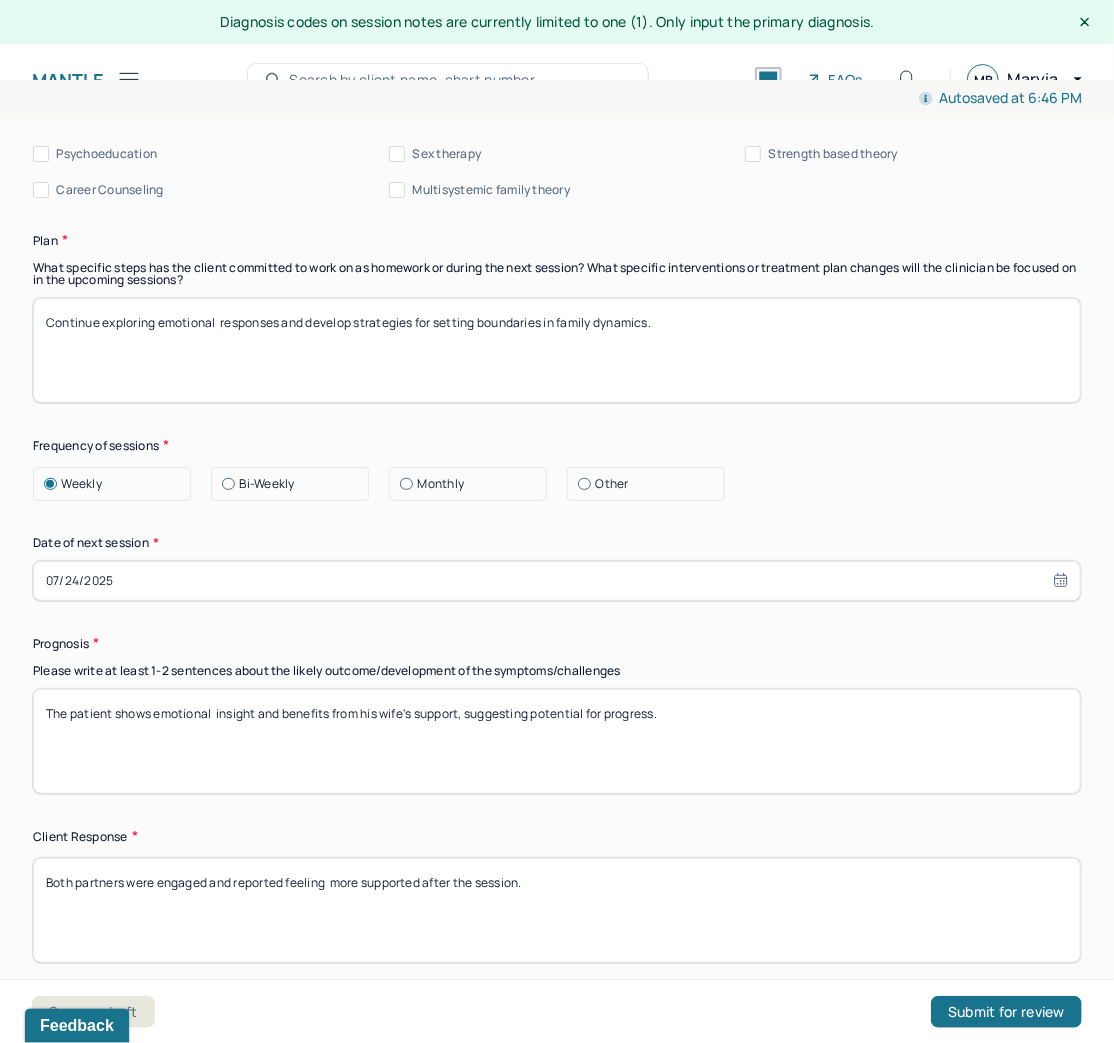 type on "Patient is experiencing stress related to family dynamics, particularly around his sister’s illness. His emotional response includes frustration, a desire to control outcomes, and worry. His wife’s support appears to help him regulate these emotions, and both partners show willingness  to engage in joint emotional processing." 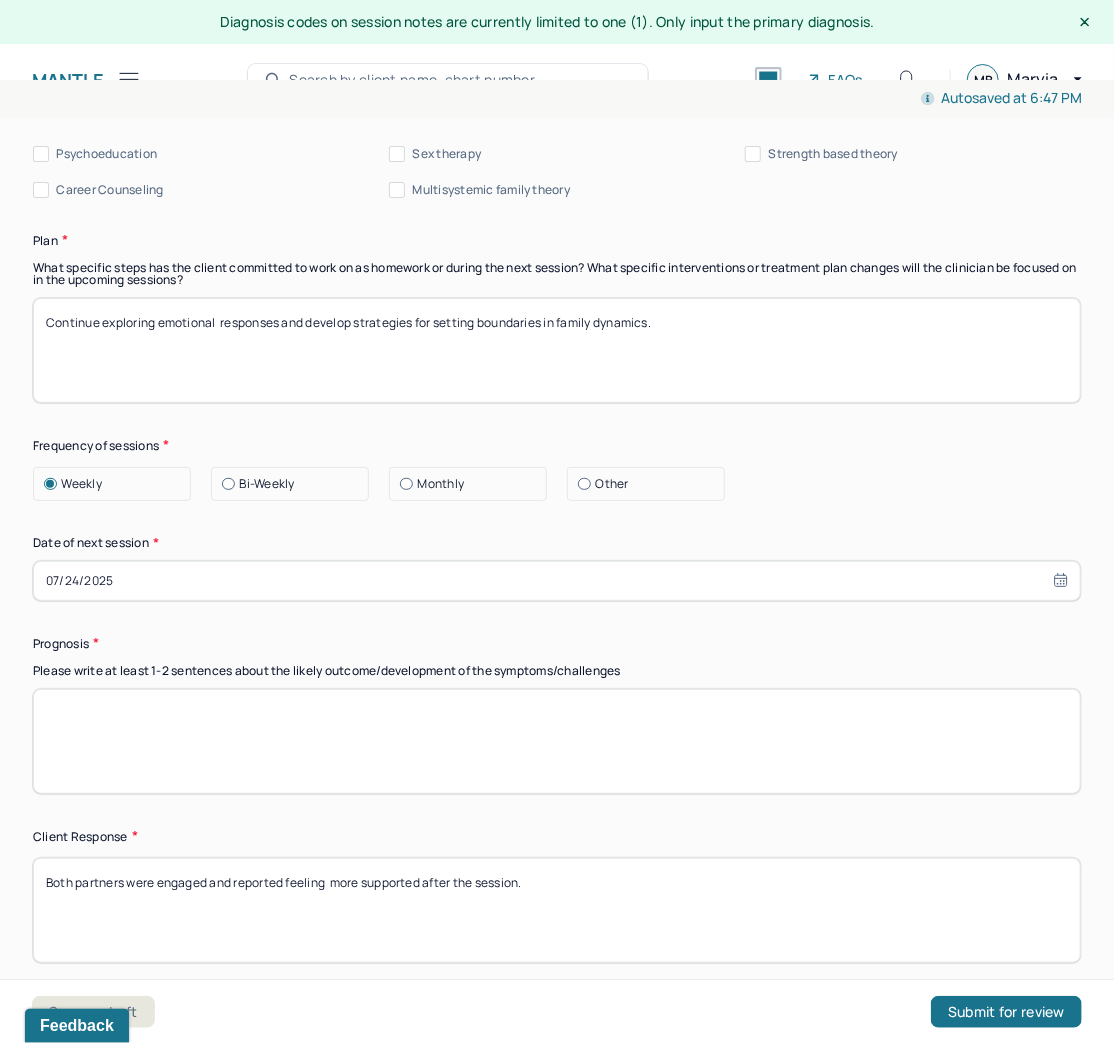 type 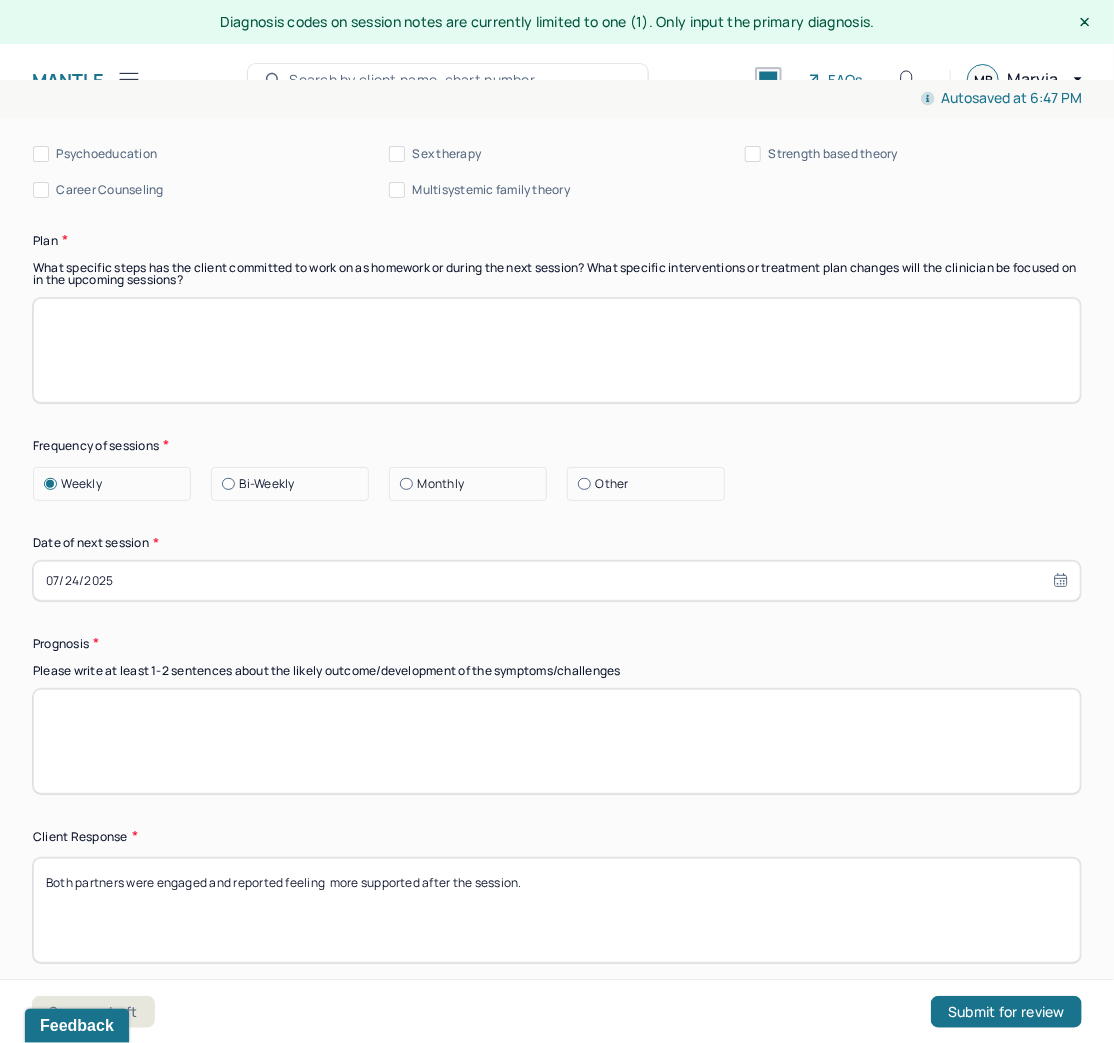 paste on "Continue exploring emotional  responses and develop strategies for setting boundaries in family dynamics." 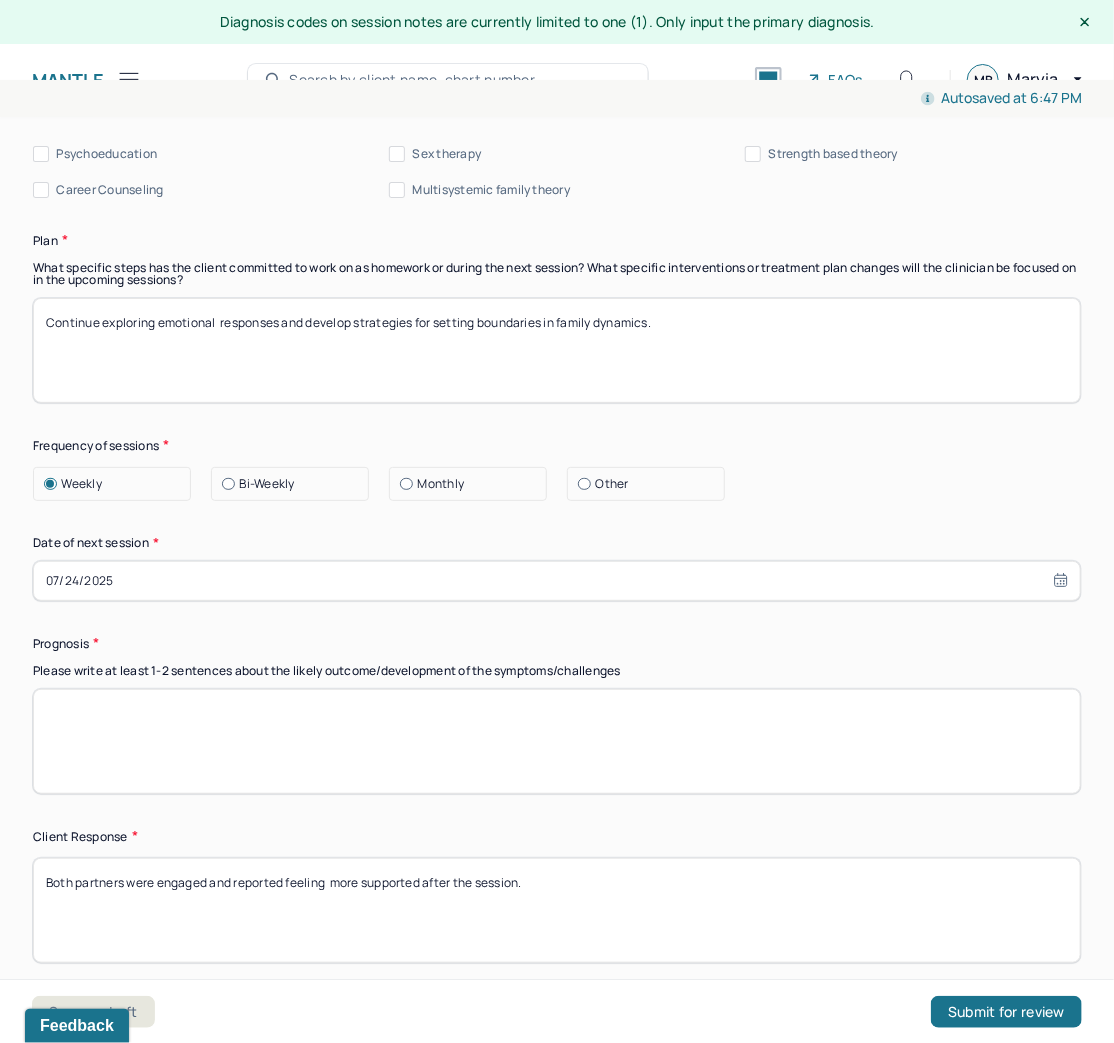click at bounding box center (557, 741) 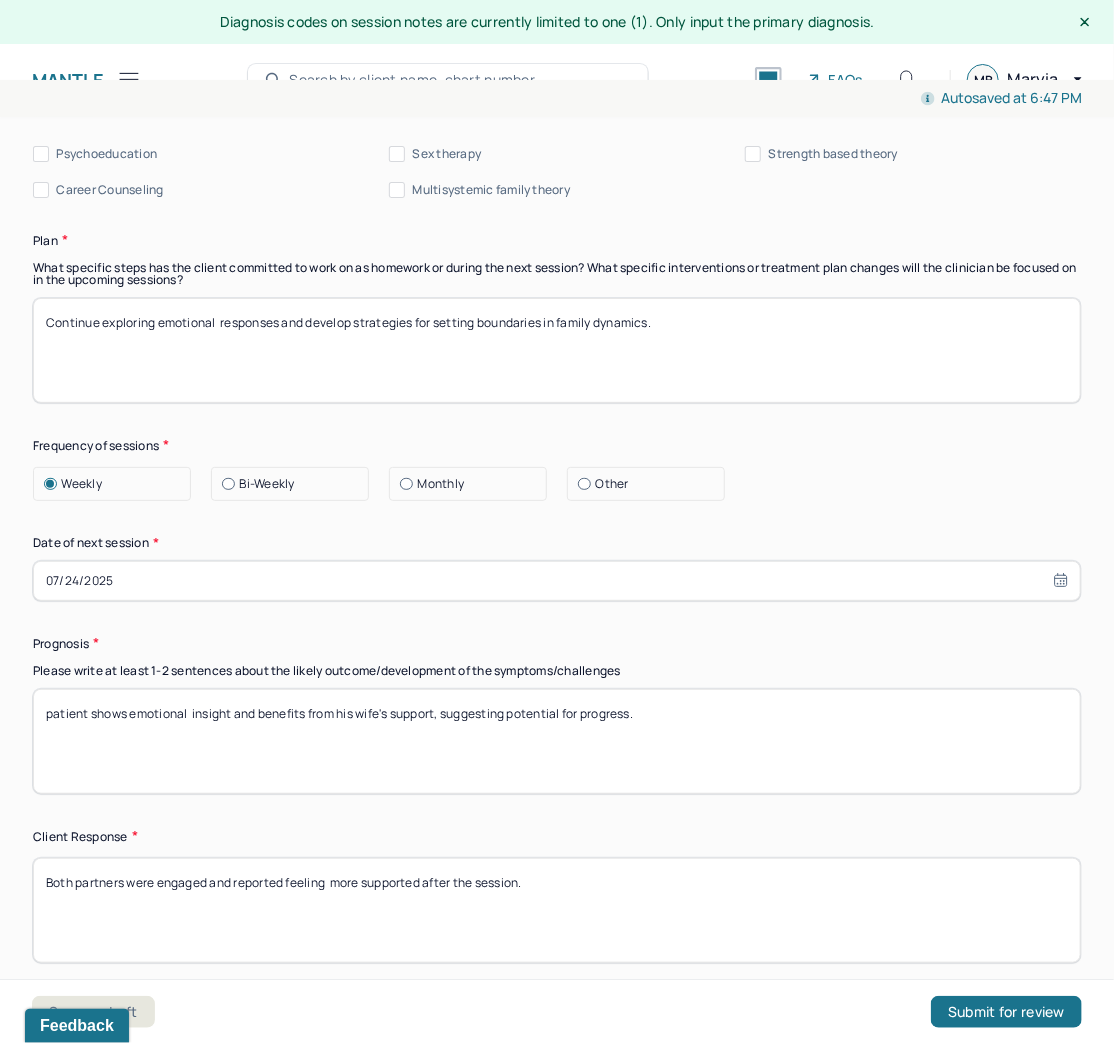 click on "patient shows emotional  insight and benefits from his wife's support, suggesting potential for progress." at bounding box center (557, 741) 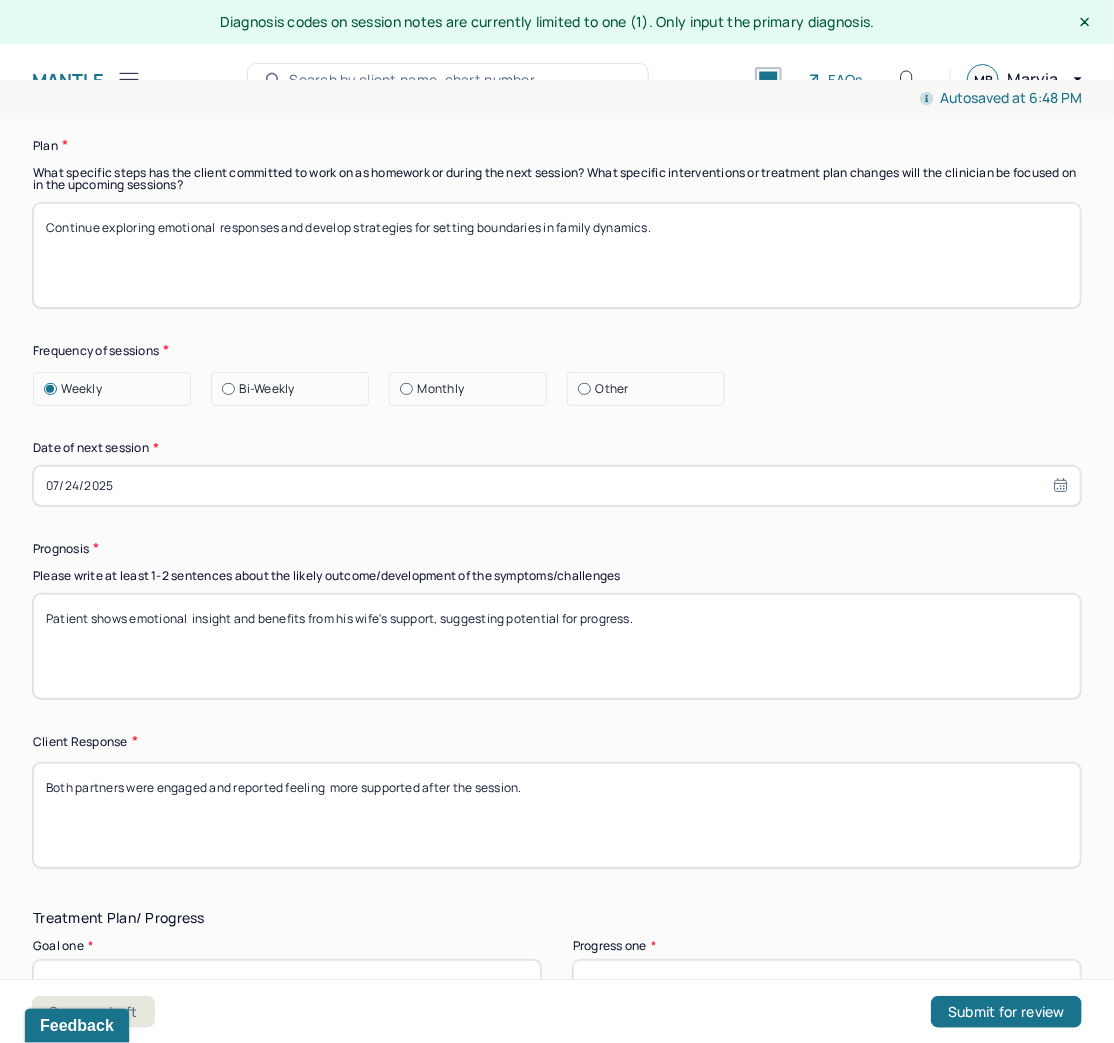 scroll, scrollTop: 2880, scrollLeft: 0, axis: vertical 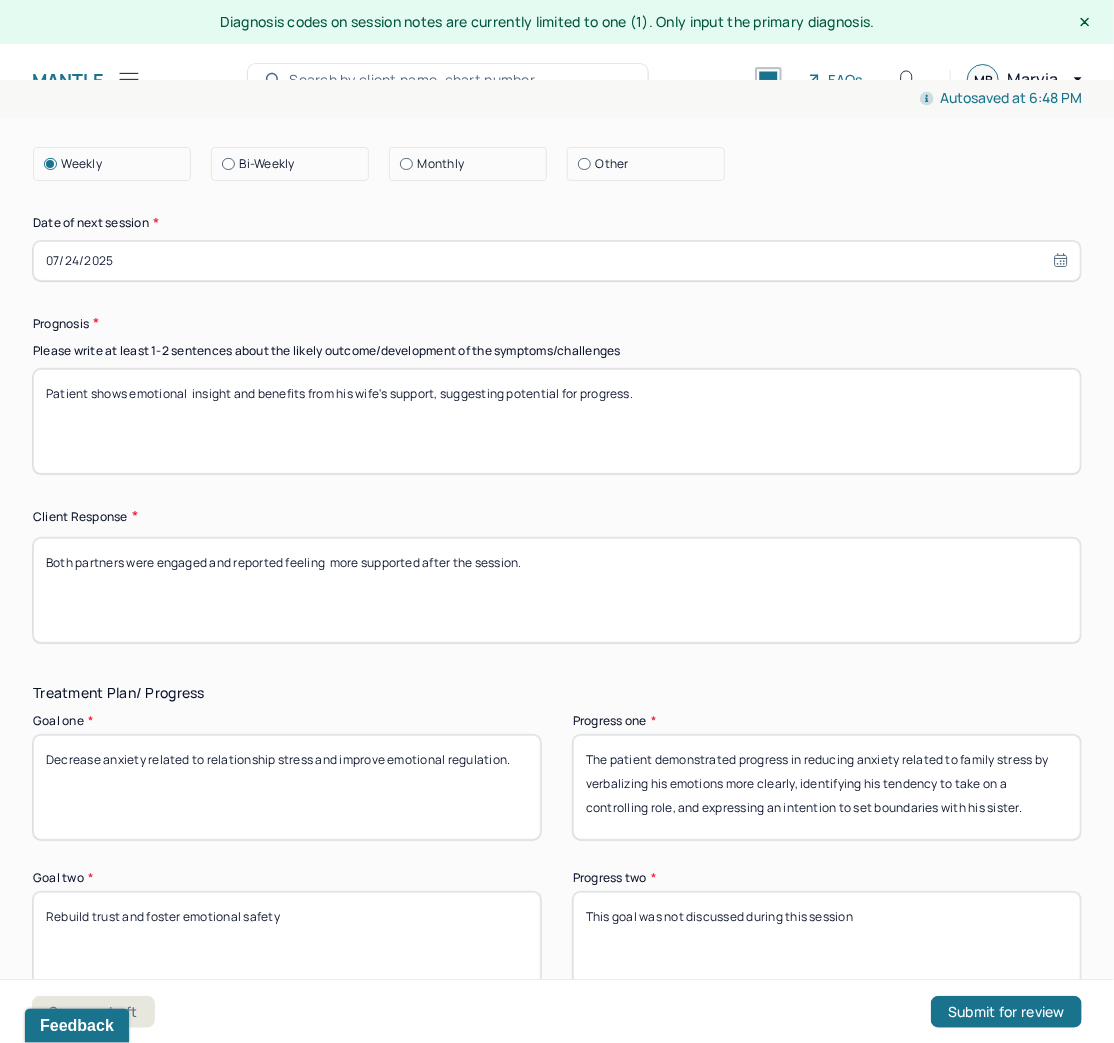 type on "Patient shows emotional  insight and benefits from his wife's support, suggesting potential for progress." 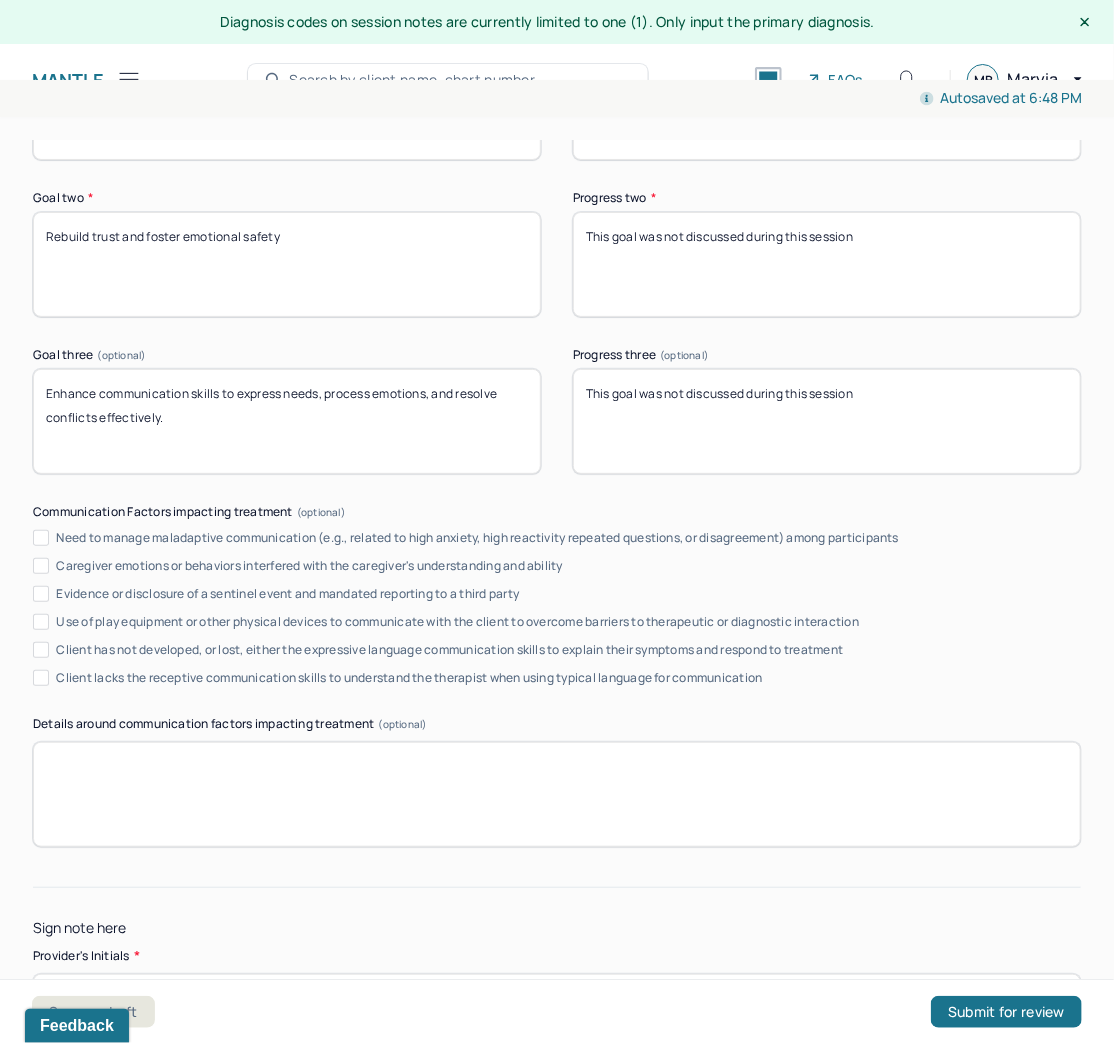 scroll, scrollTop: 3668, scrollLeft: 0, axis: vertical 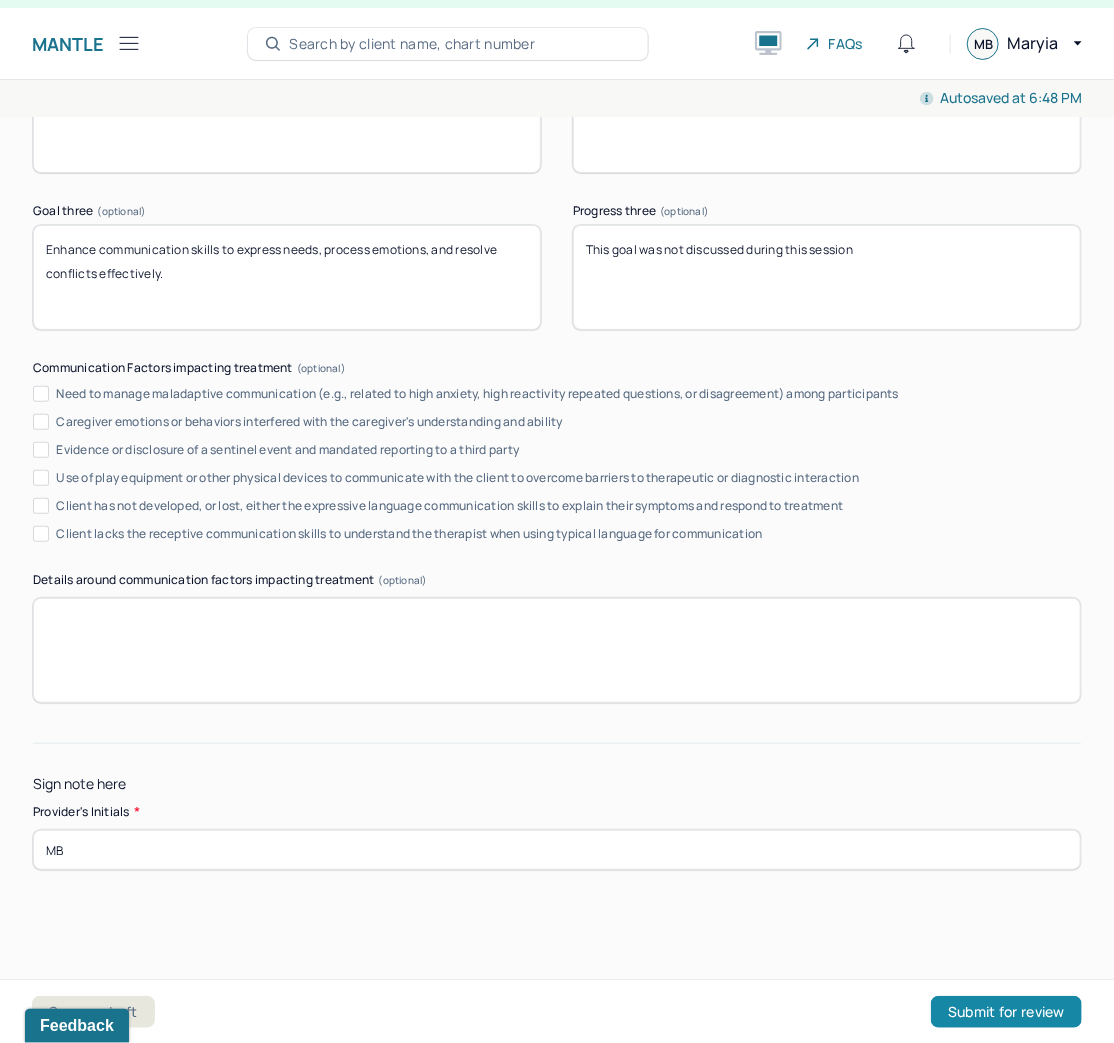 click on "Submit for review" at bounding box center (1006, 1012) 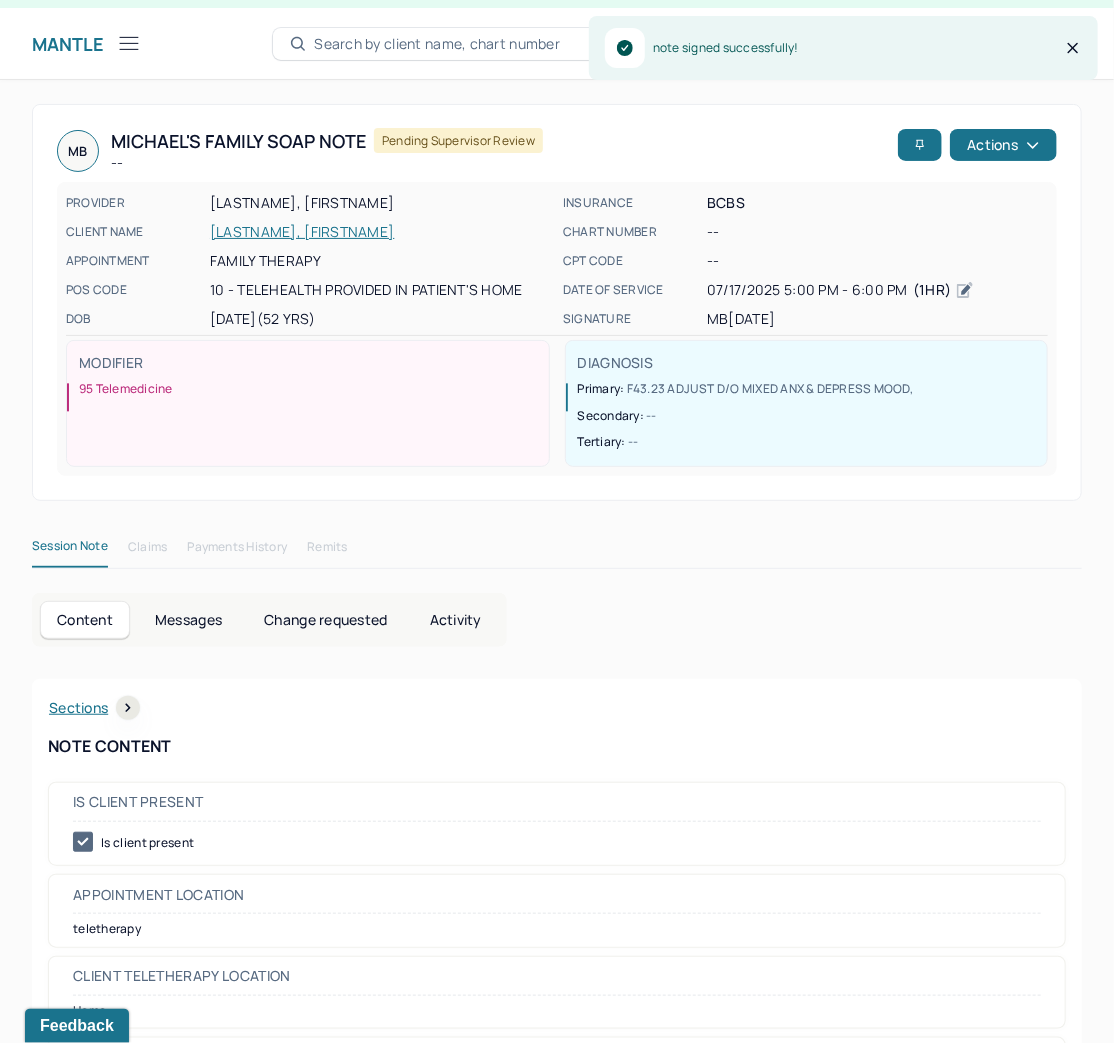 scroll, scrollTop: 0, scrollLeft: 0, axis: both 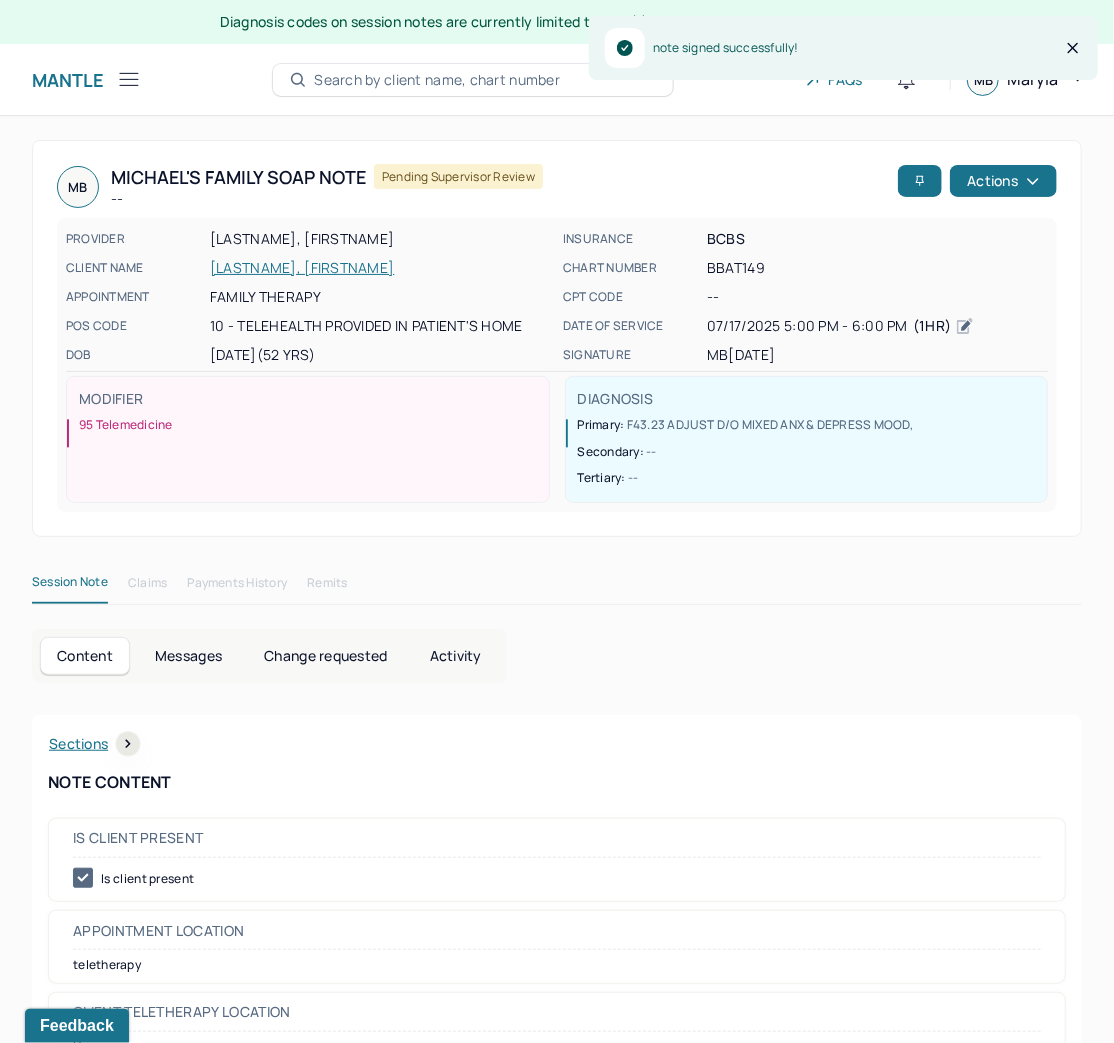 click 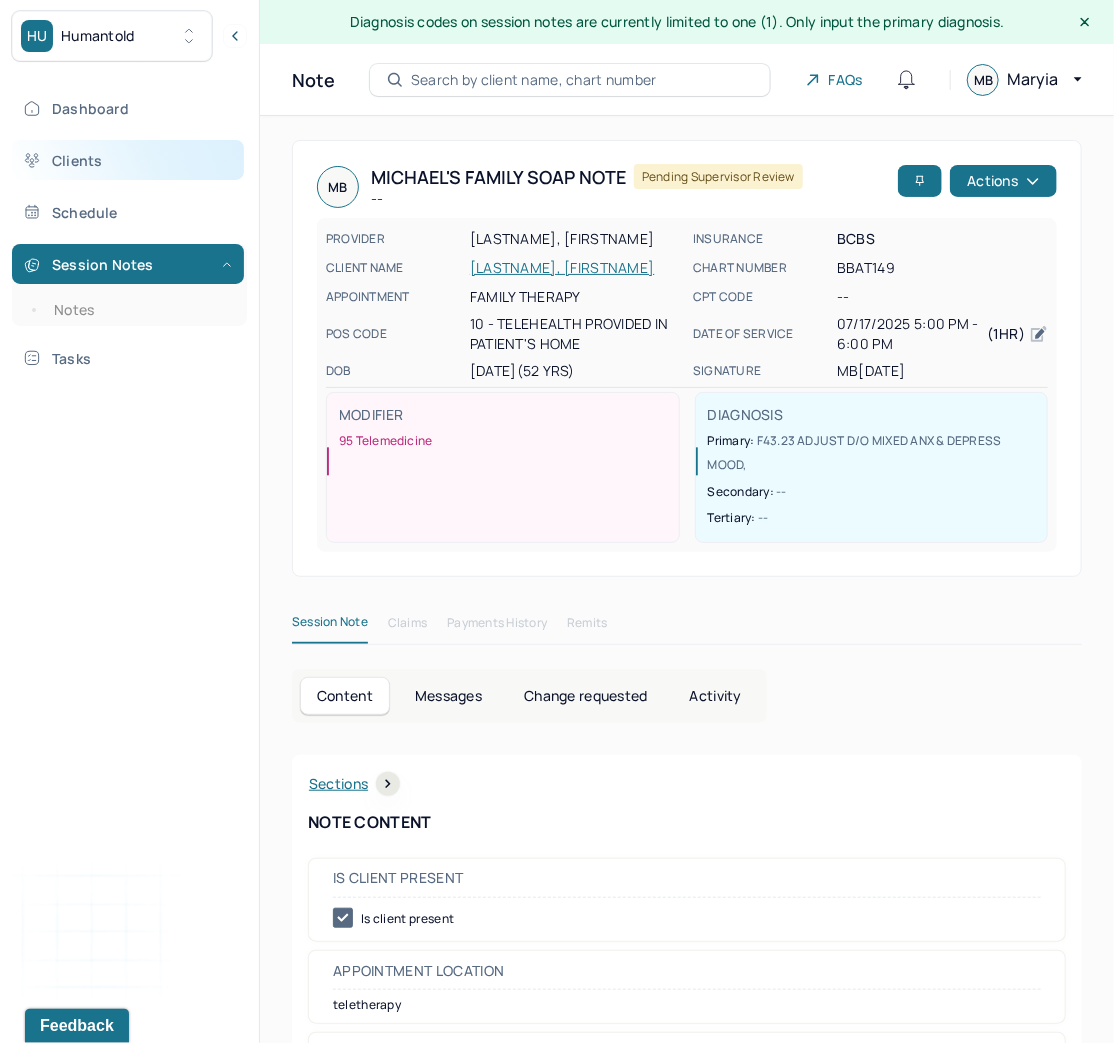click on "Clients" at bounding box center [128, 160] 